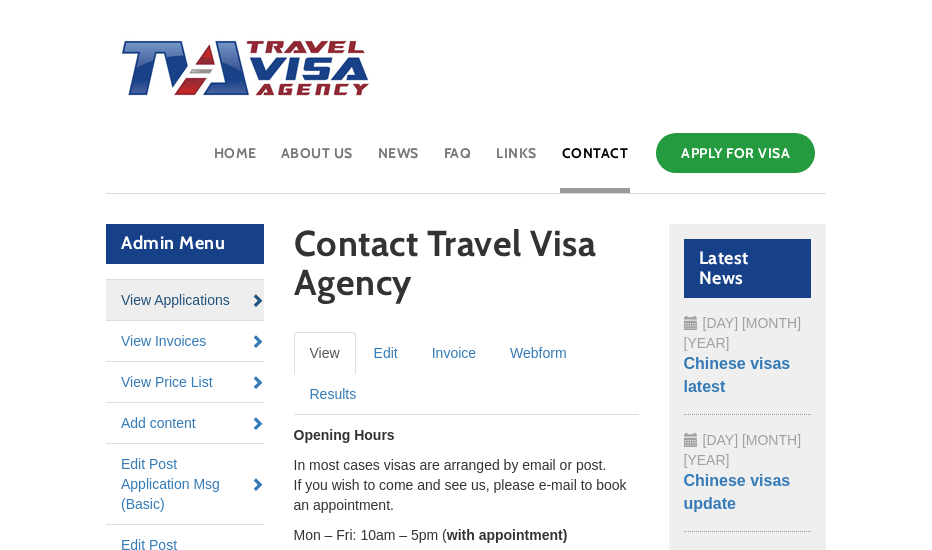 scroll, scrollTop: 86, scrollLeft: 0, axis: vertical 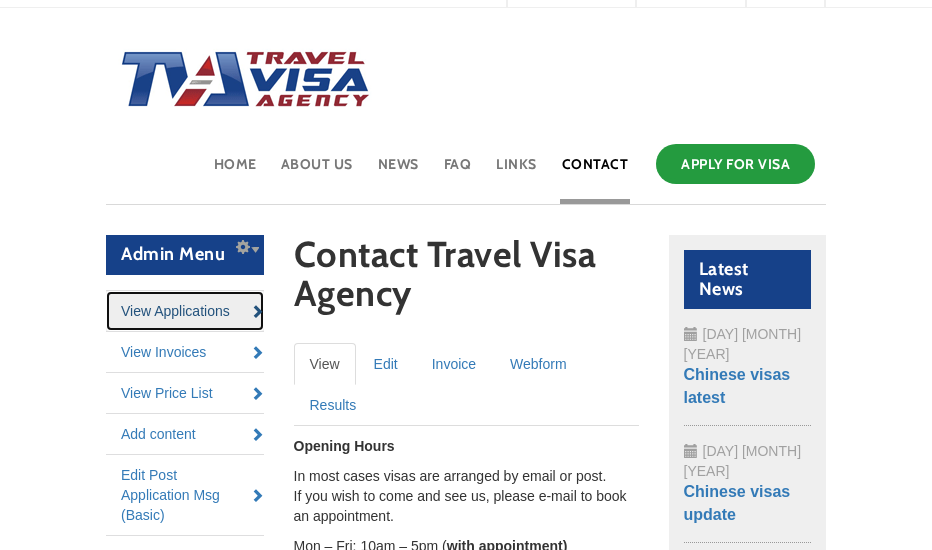 click on "View Applications" at bounding box center (185, 311) 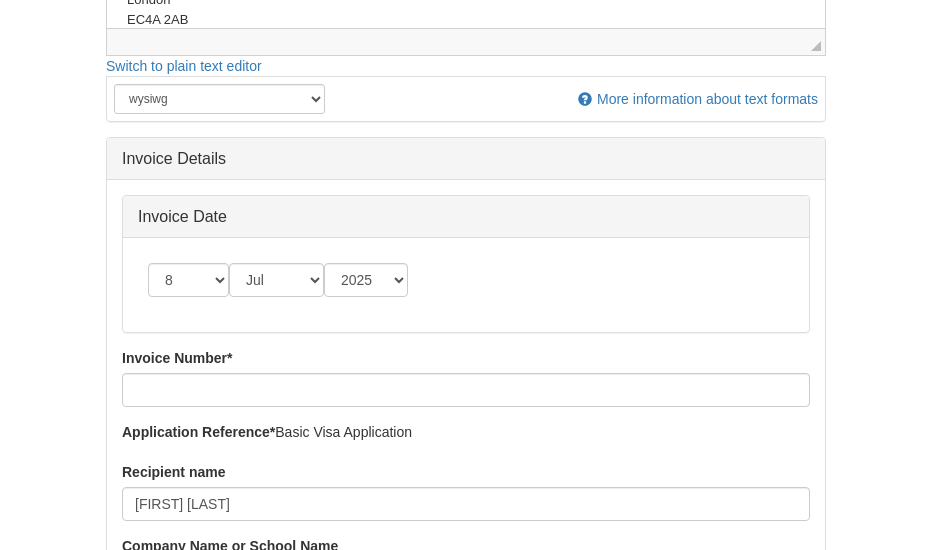 scroll, scrollTop: 715, scrollLeft: 0, axis: vertical 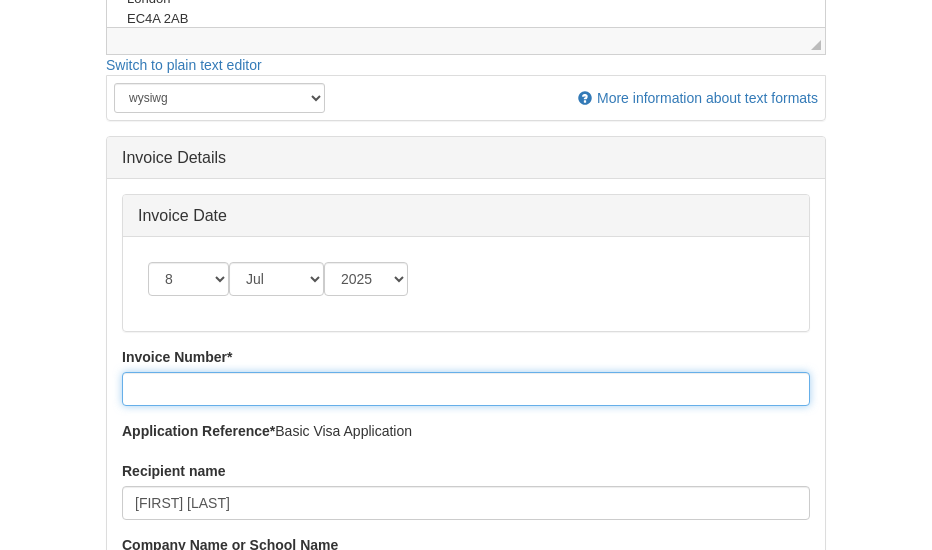 click on "Invoice Number  *" at bounding box center (466, 389) 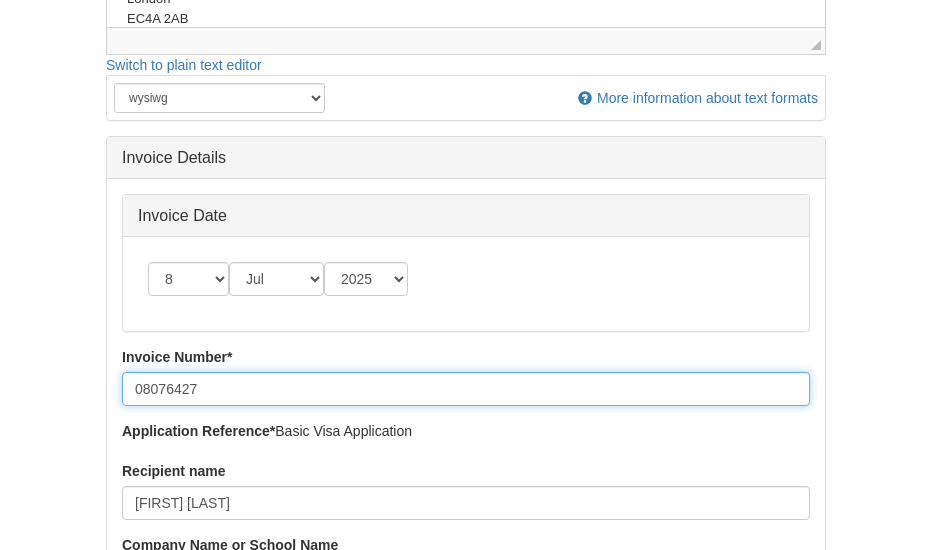 scroll, scrollTop: 788, scrollLeft: 0, axis: vertical 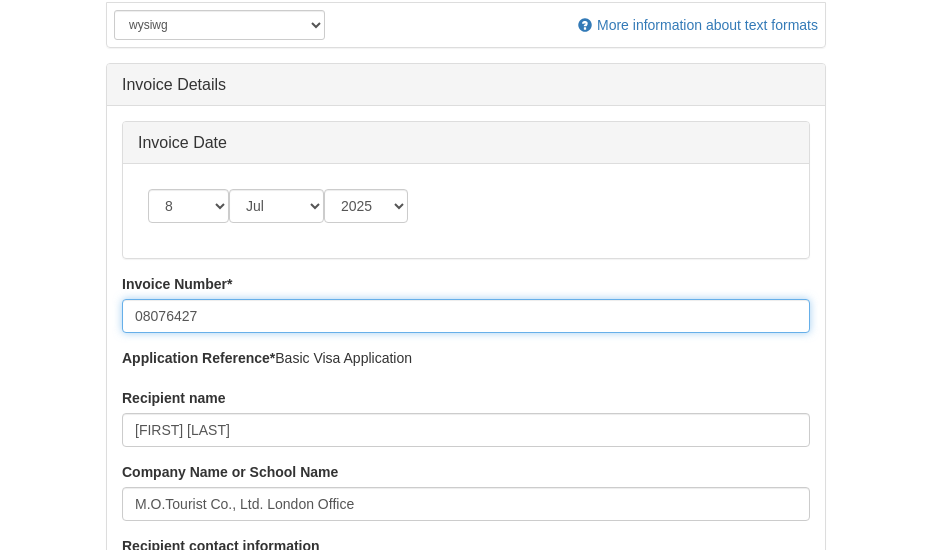 type on "08076427" 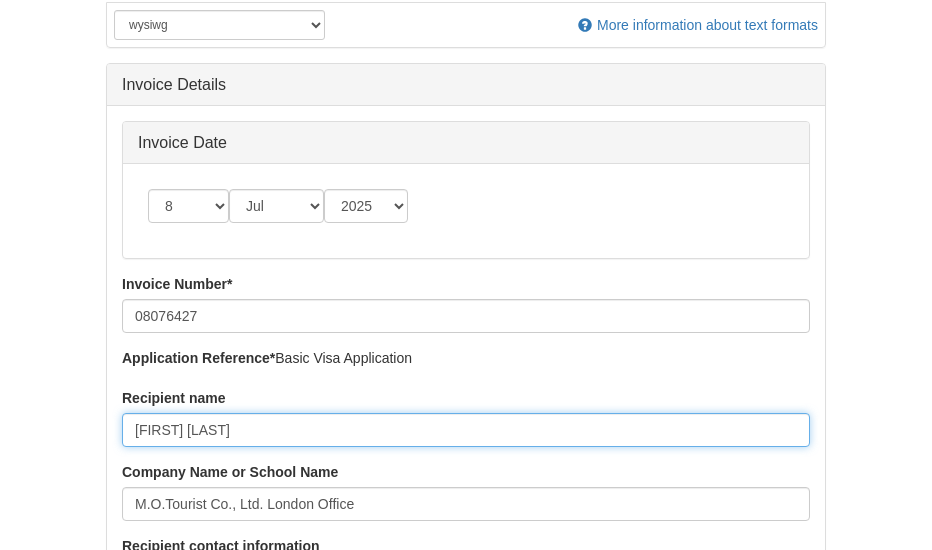 click on "[FIRST] [LAST]" at bounding box center [466, 430] 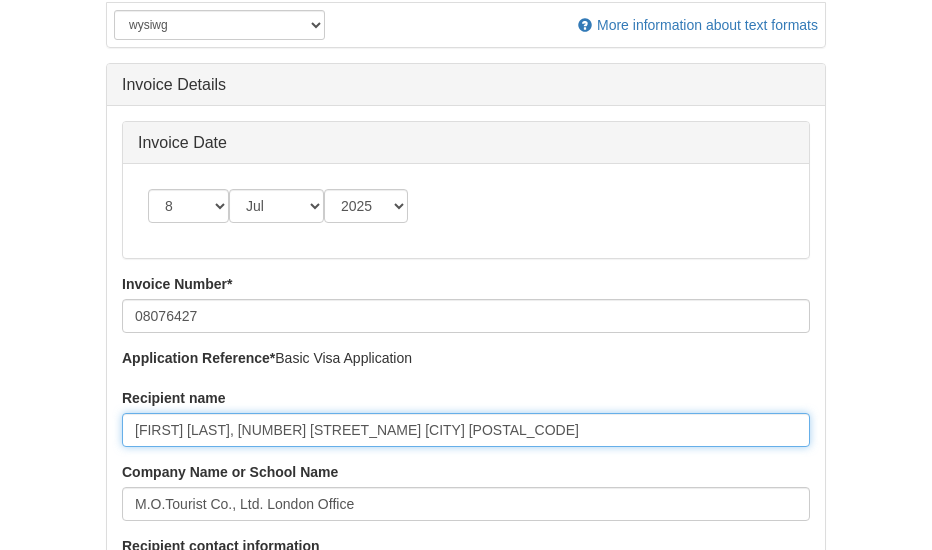 click on "[FIRST] [LAST], [NUMBER] [STREET_NAME] [CITY] [POSTAL_CODE]" at bounding box center [466, 430] 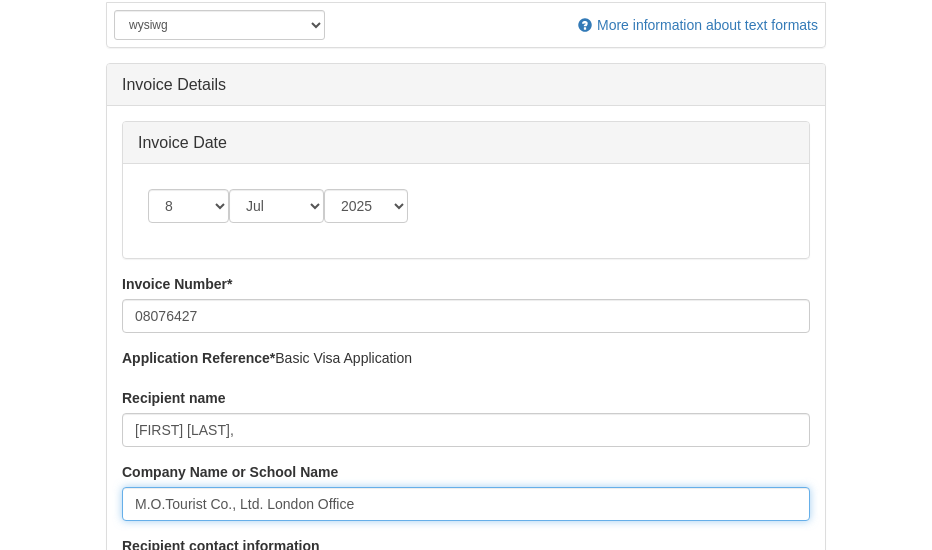 click on "M.O.Tourist Co., Ltd. London Office" at bounding box center [466, 504] 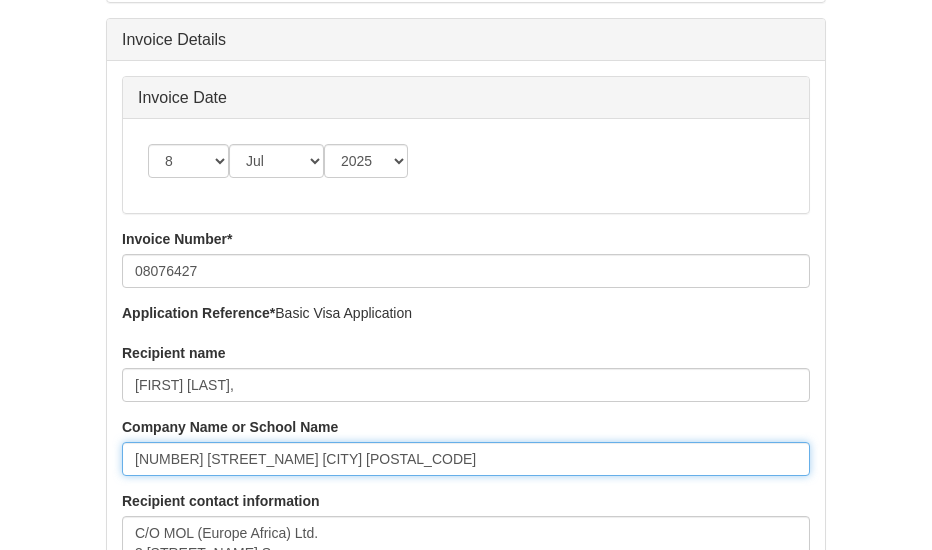 scroll, scrollTop: 832, scrollLeft: 0, axis: vertical 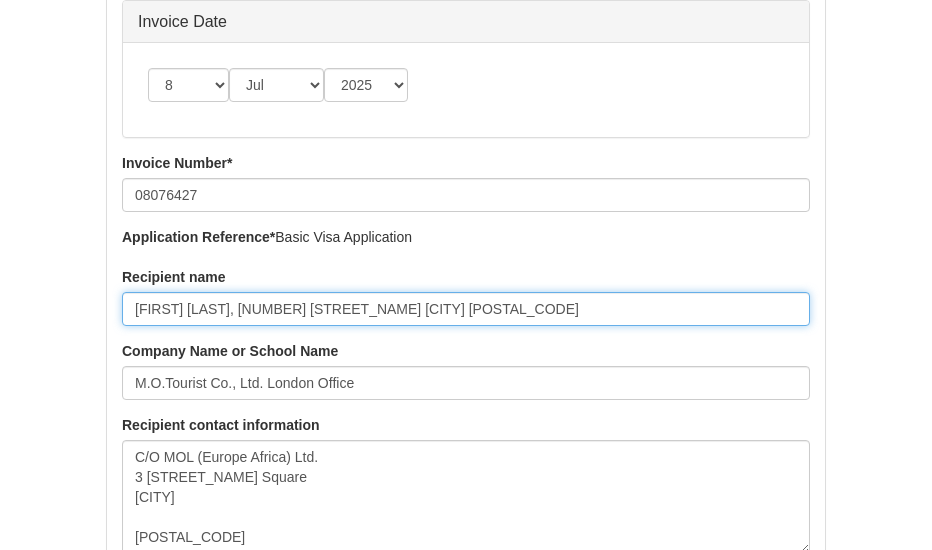 type on "[FIRST] [LAST], [NUMBER] [STREET_NAME] [CITY] [POSTAL_CODE]" 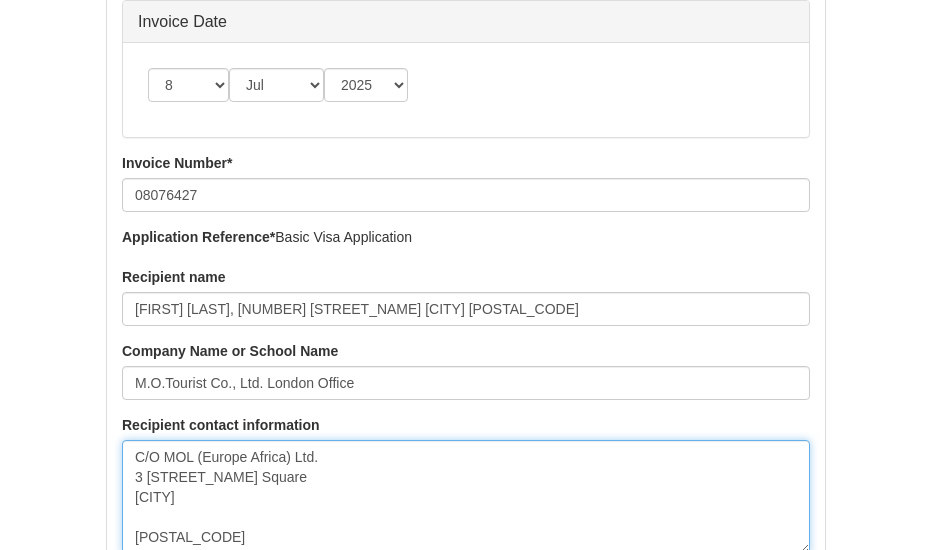 click on "C/O MOL (Europe Africa) Ltd.
3 [STREET_NAME] Square
[CITY]
[POSTAL_CODE]" at bounding box center (466, 497) 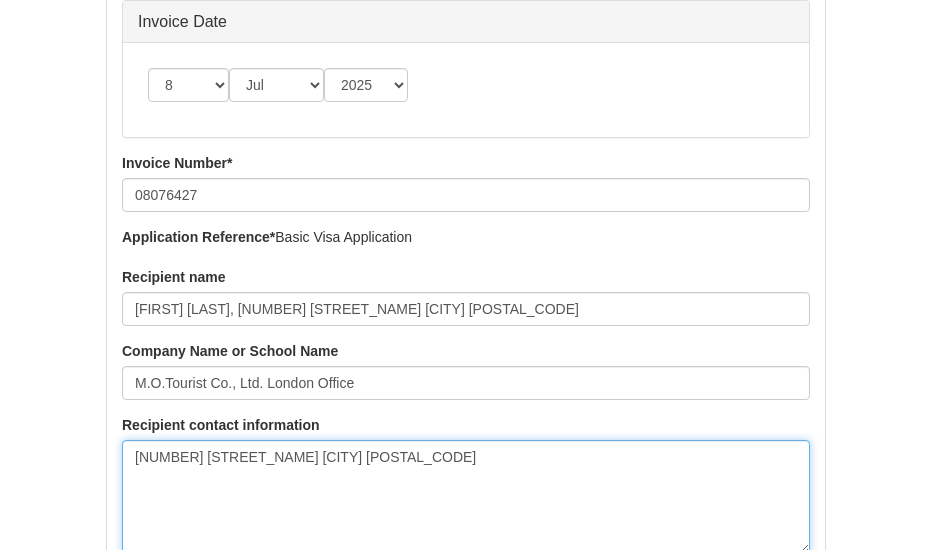 type on "[NUMBER] [STREET_NAME] [CITY] [POSTAL_CODE]" 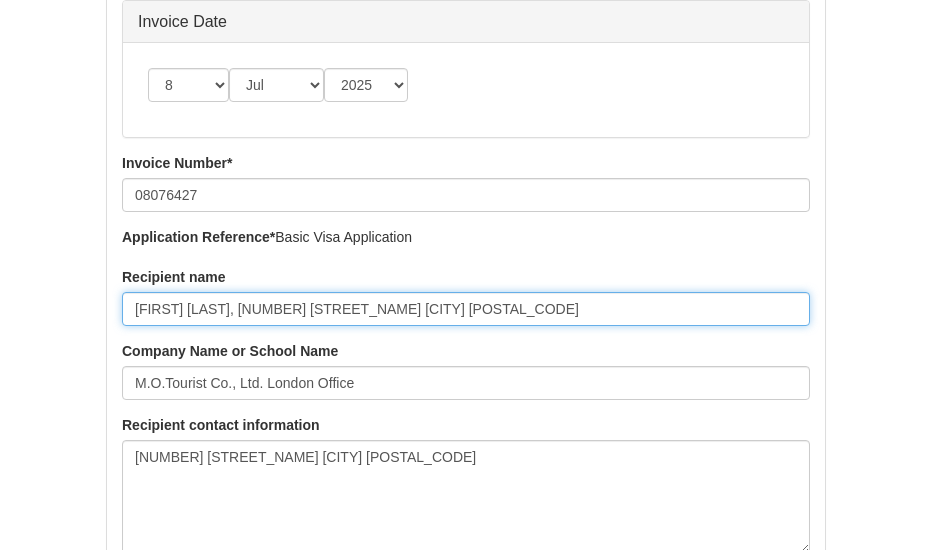 click on "[FIRST] [LAST], [NUMBER] [STREET_NAME] [CITY] [POSTAL_CODE]" at bounding box center [466, 309] 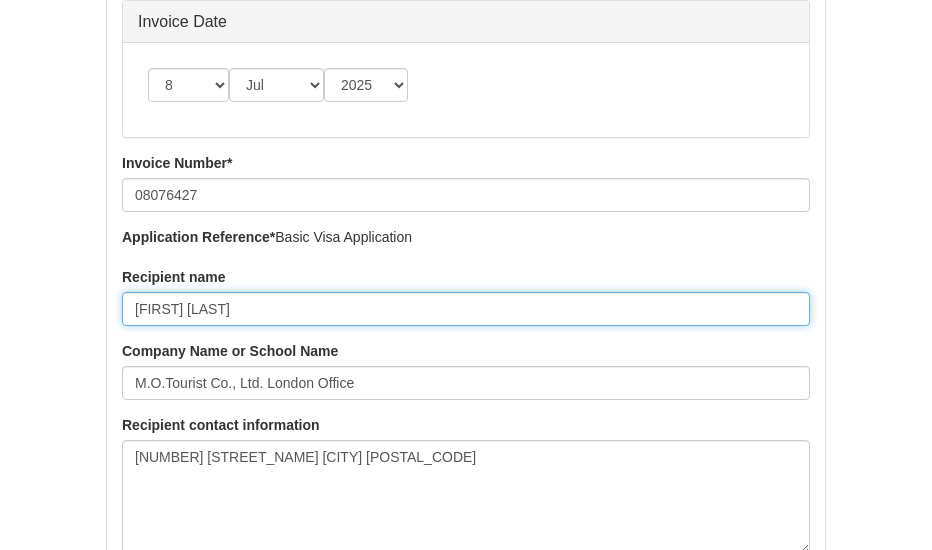 type on "[FIRST] [LAST]" 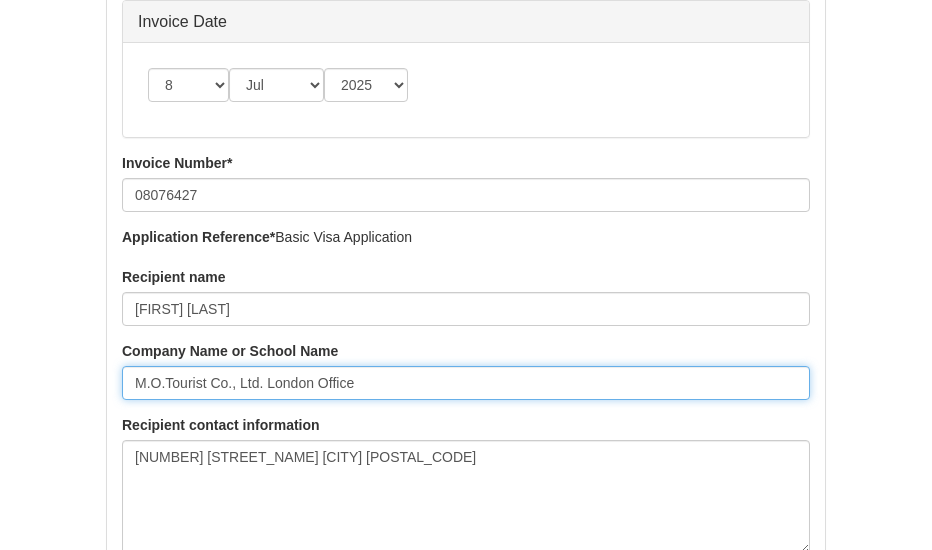 click on "M.O.Tourist Co., Ltd. London Office" at bounding box center (466, 383) 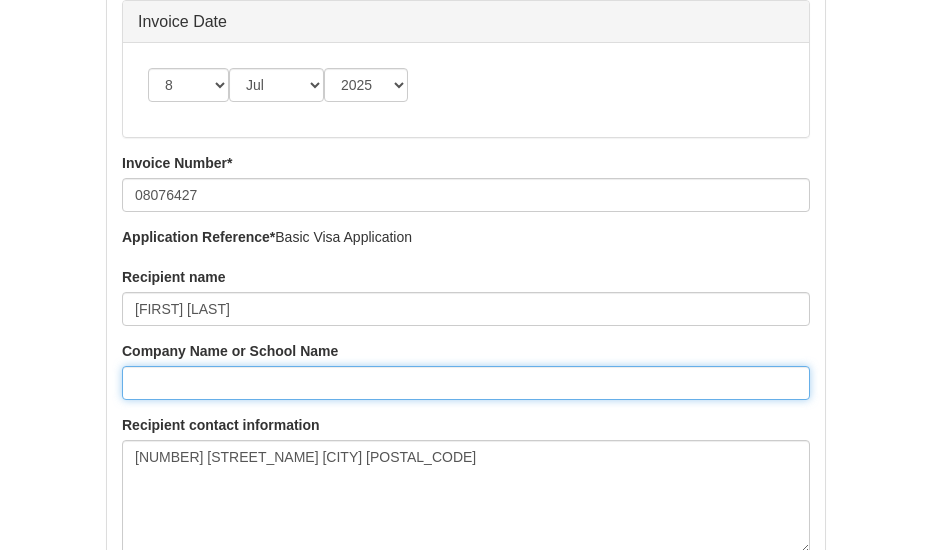 type 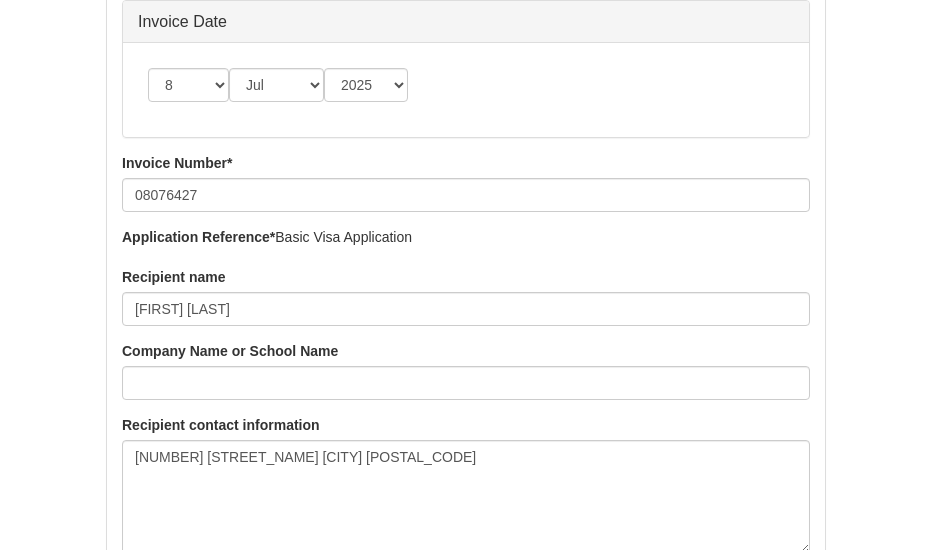 click on "Recipient name
[FIRST] [LAST]" at bounding box center [466, 296] 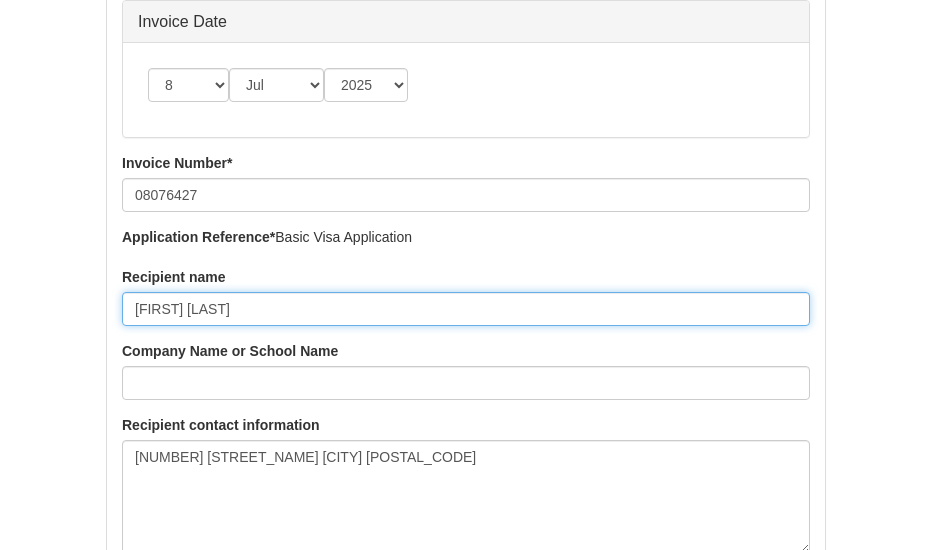 click on "[FIRST] [LAST]" at bounding box center (466, 309) 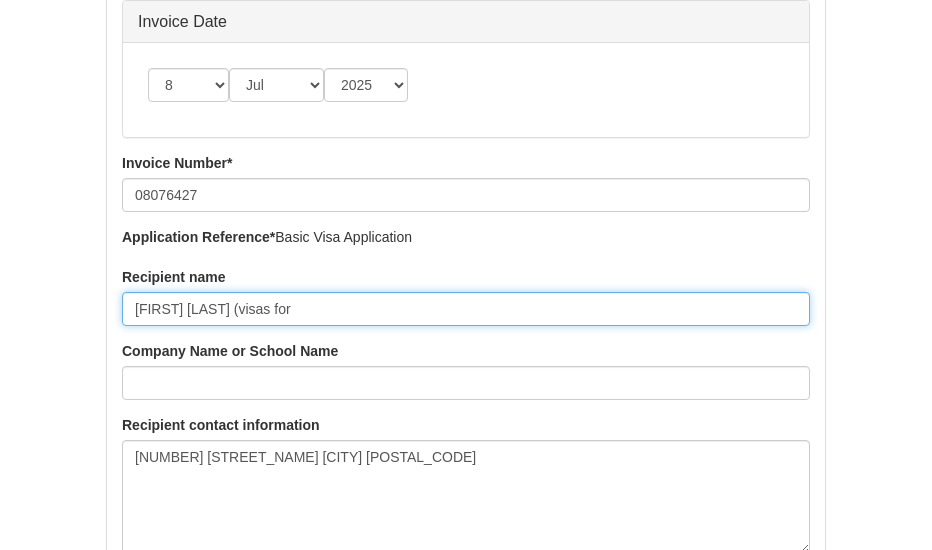 paste on "[FIRST], [FIRST] and [FIRST]" 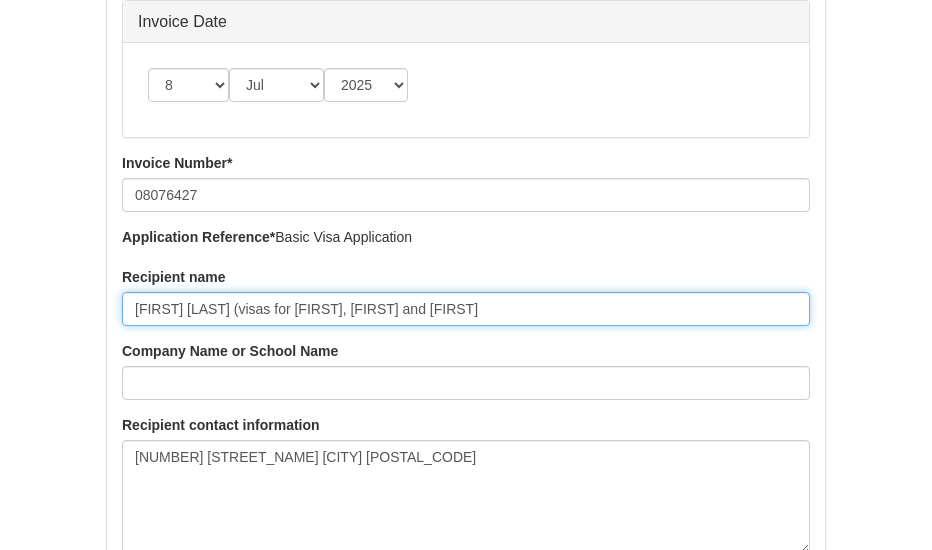 scroll, scrollTop: 906, scrollLeft: 0, axis: vertical 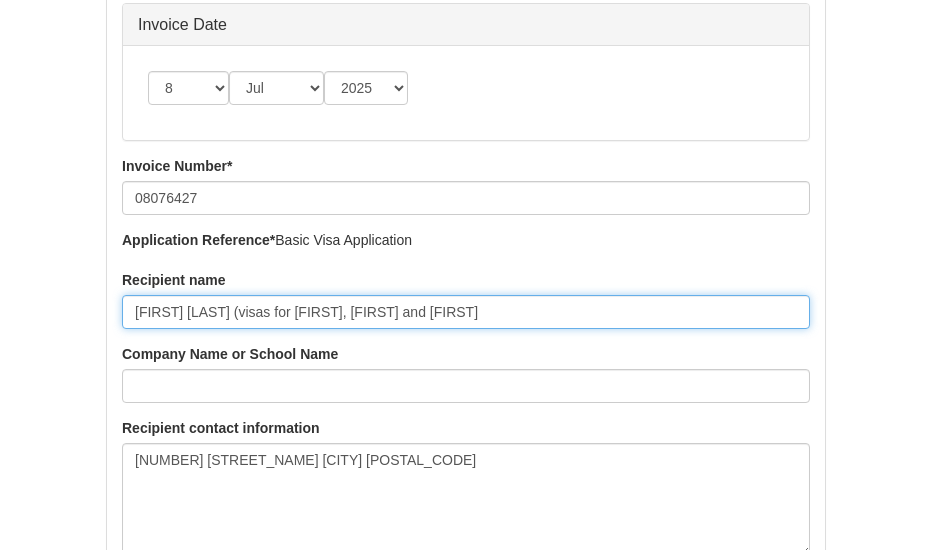 paste on "Cansanay" 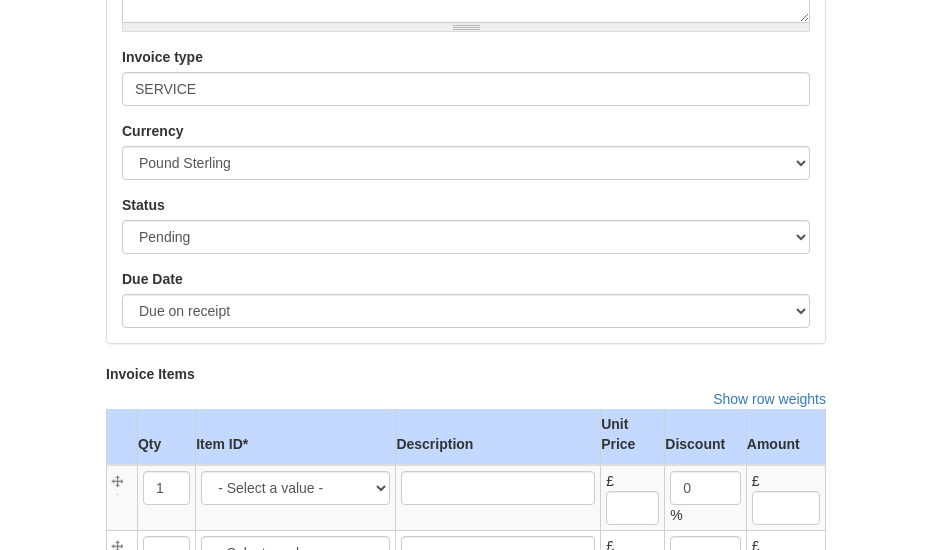 scroll, scrollTop: 1442, scrollLeft: 0, axis: vertical 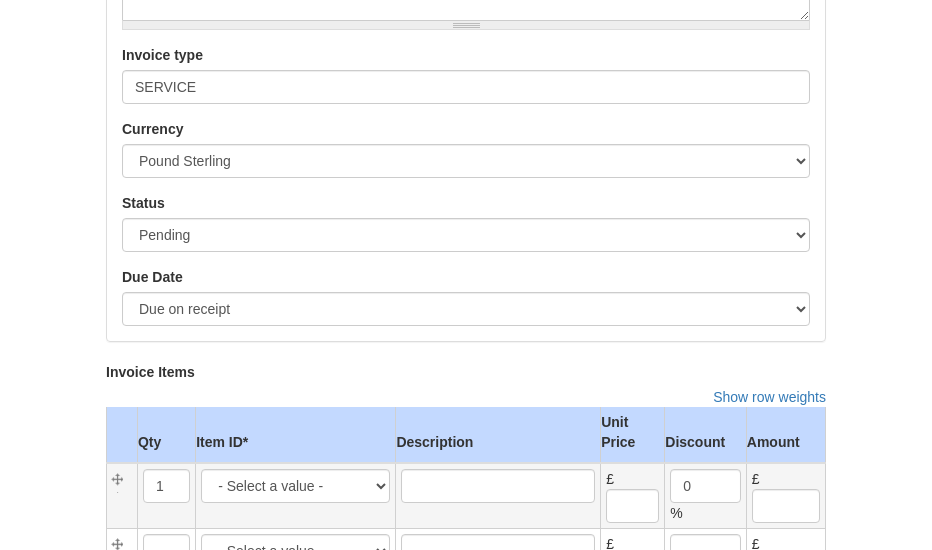 type on "[FIRST] [LAST] (visas for [FIRST], [FIRST] and [FIRST] [LAST])" 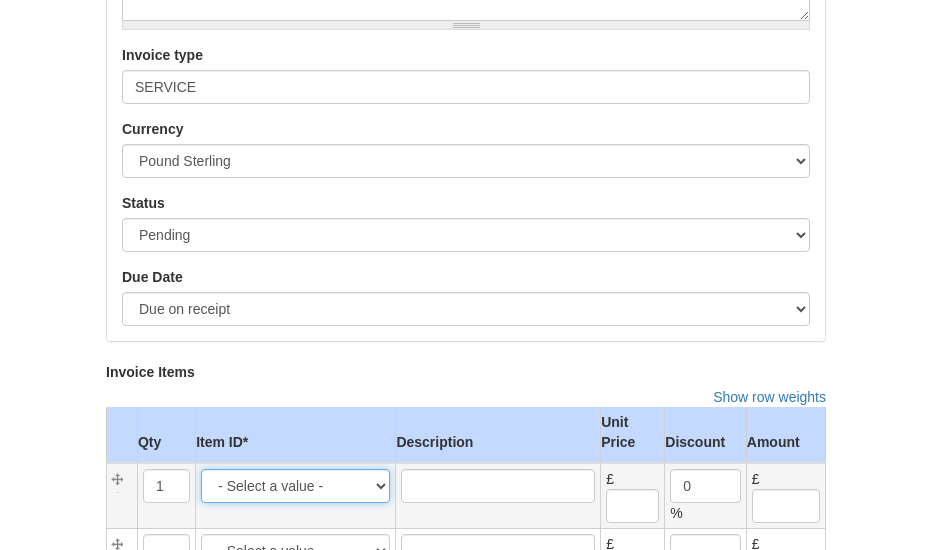 click on "- Select a value -  CD  --  Central London same day courier delivery  --  25.00   CD Mace  --  Courier Delivery Mace  --  15.00   CD2  --  Courier collection/delivery same day, Greater London  --  45.00   D1  --  Royal Mail Special Delivery - next day until 1pm  --  9.35   D2  --  Royal Mail Special Delivery incl. insurance - next day until 1pm  --  19.35   D3  --  Royal Mail Special Delivery Saturday Guaranteed  --  14.22   D4  --  Royal Mail Special Delivery - next day until 9am  --  36.95   D5  --  Royal Mail Special Delivery incl. insurance - next day until 9am  --  35.65   D6  --  Royal Mail Special Delivery Saturday Guaranteed including additional insurance   --  51.95   DHL UK  --  DHL to UK  --  7.95   OTHER  --  Other  --  0.00   AF1  --  Application form assistance  --  25.00   AOSF  --  Our service fee Angola STV  --  130.00   AuETASF  --  Australia ETA service fee  --  60.00   AZSF  --  Our service fee Azerbaijan  --  100.00   BACC/KSA sf  --  BACC/KSA legalisation service fee  --" at bounding box center [295, 486] 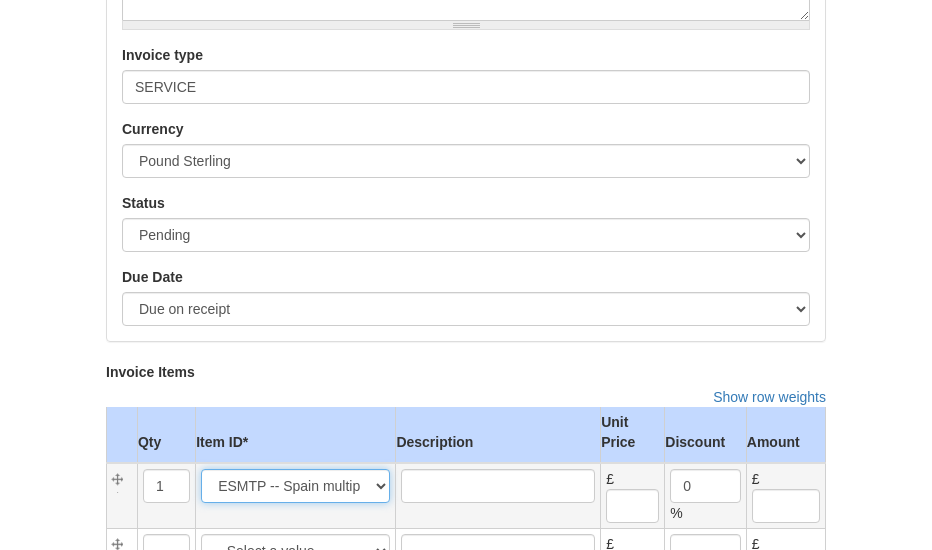 click on "- Select a value -  CD  --  Central London same day courier delivery  --  25.00   CD Mace  --  Courier Delivery Mace  --  15.00   CD2  --  Courier collection/delivery same day, Greater London  --  45.00   D1  --  Royal Mail Special Delivery - next day until 1pm  --  9.35   D2  --  Royal Mail Special Delivery incl. insurance - next day until 1pm  --  19.35   D3  --  Royal Mail Special Delivery Saturday Guaranteed  --  14.22   D4  --  Royal Mail Special Delivery - next day until 9am  --  36.95   D5  --  Royal Mail Special Delivery incl. insurance - next day until 9am  --  35.65   D6  --  Royal Mail Special Delivery Saturday Guaranteed including additional insurance   --  51.95   DHL UK  --  DHL to UK  --  7.95   OTHER  --  Other  --  0.00   AF1  --  Application form assistance  --  25.00   AOSF  --  Our service fee Angola STV  --  130.00   AuETASF  --  Australia ETA service fee  --  60.00   AZSF  --  Our service fee Azerbaijan  --  100.00   BACC/KSA sf  --  BACC/KSA legalisation service fee  --" at bounding box center [295, 486] 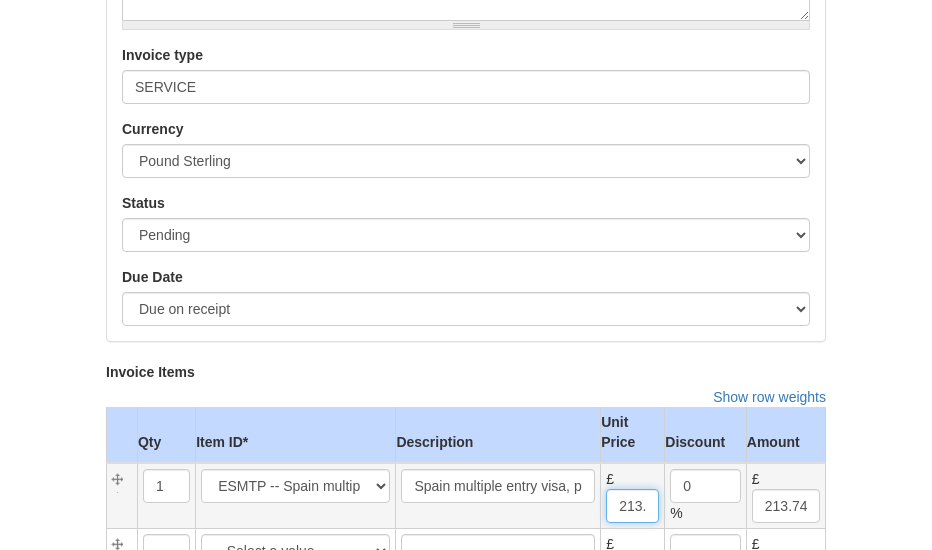 click on "213.74" at bounding box center (632, 506) 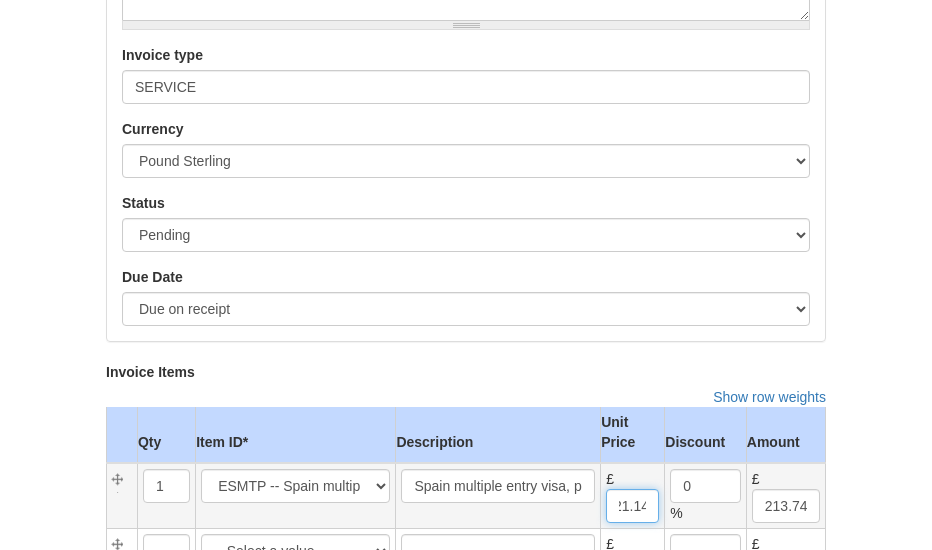 scroll, scrollTop: 0, scrollLeft: 0, axis: both 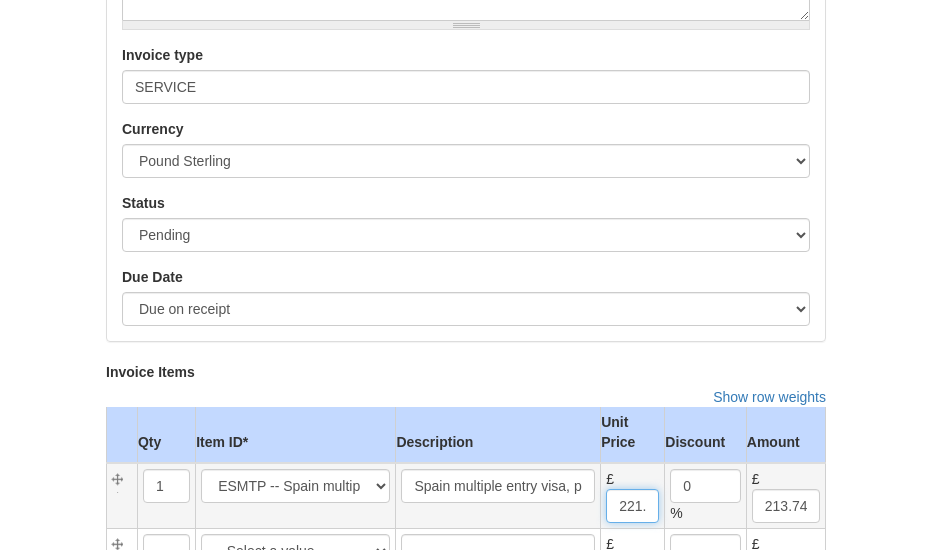 type on "221.14" 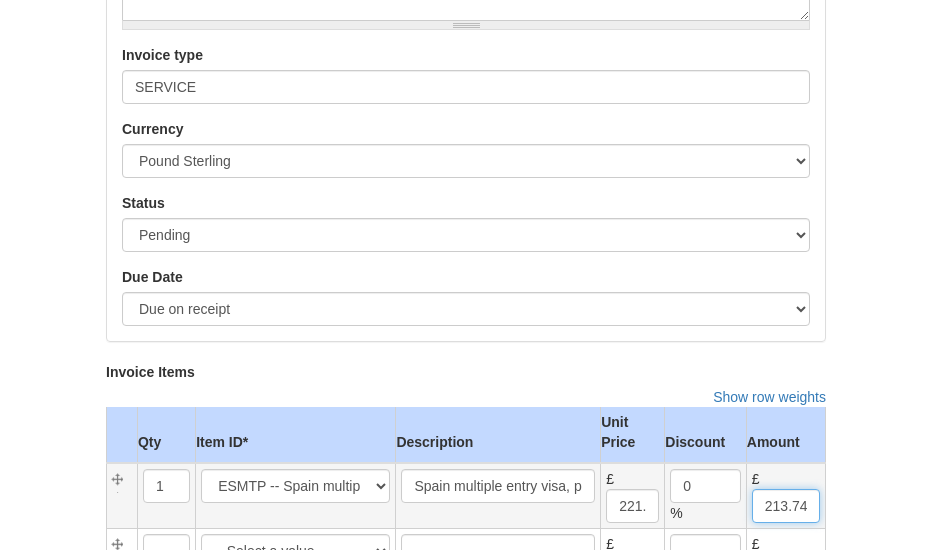 click on "213.74" at bounding box center (786, 506) 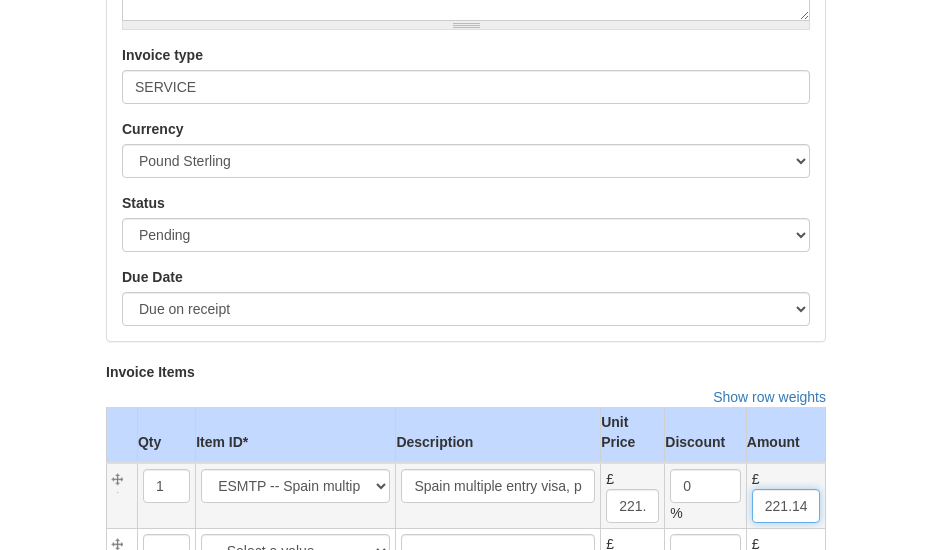 click on "221.14" at bounding box center [786, 506] 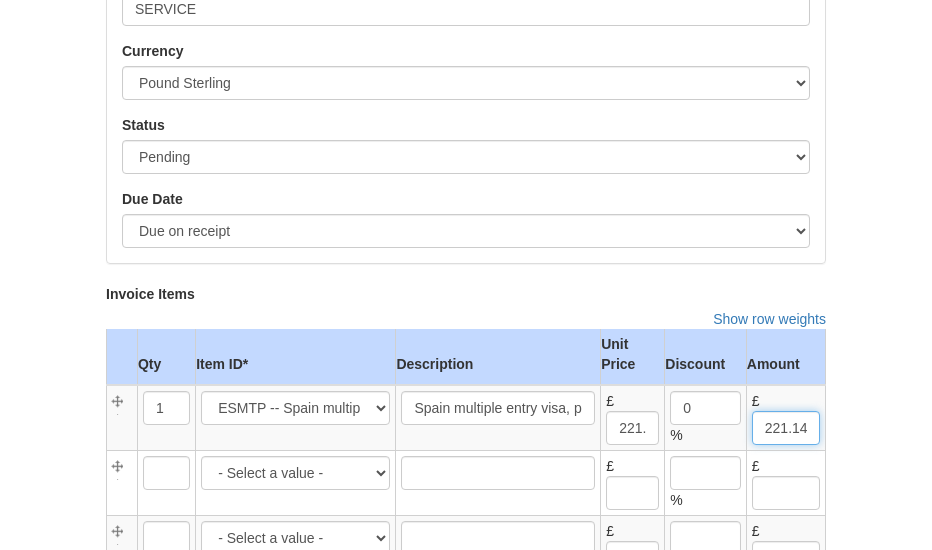 scroll, scrollTop: 1522, scrollLeft: 0, axis: vertical 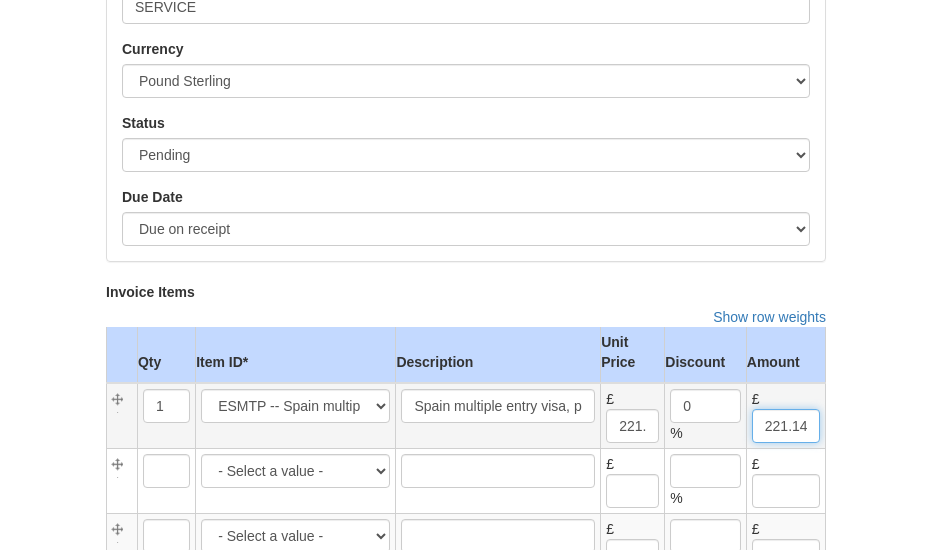 type on "221.14" 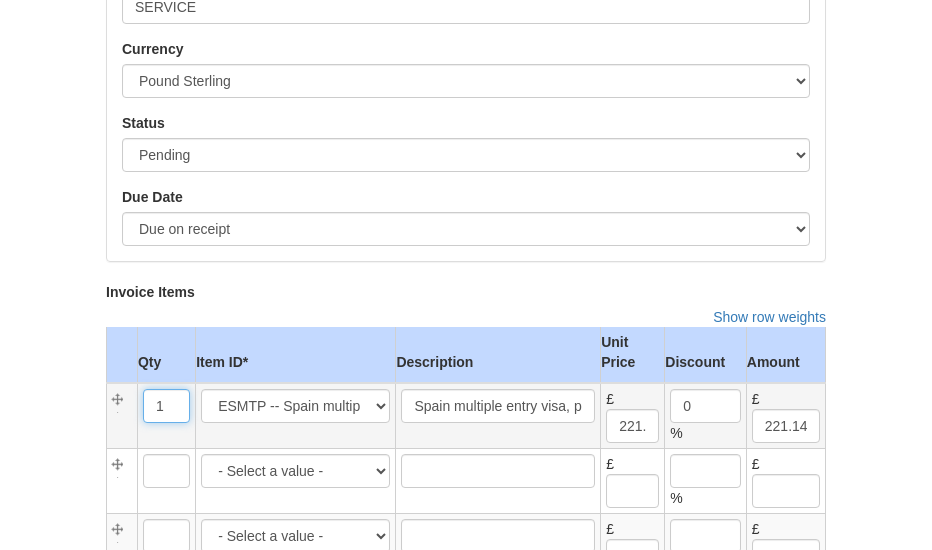 click on "1" at bounding box center (166, 406) 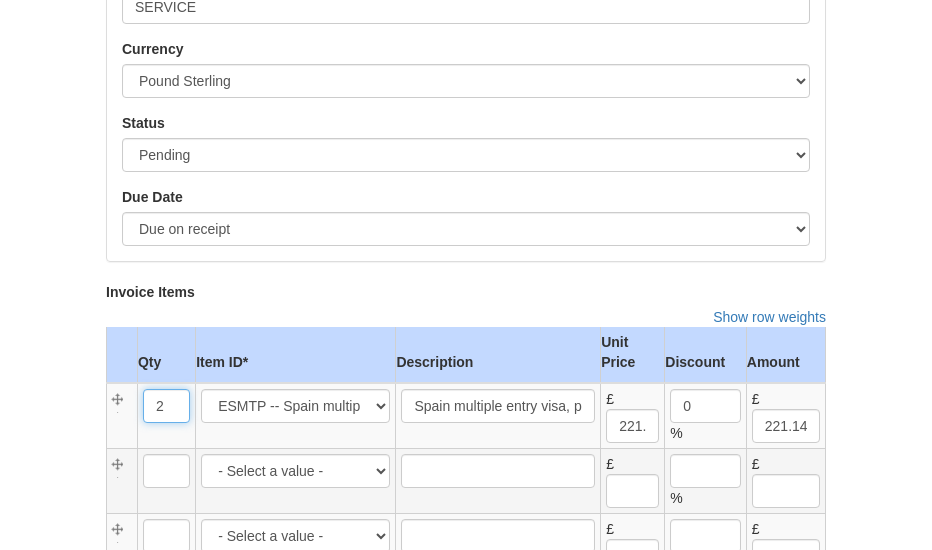type on "2" 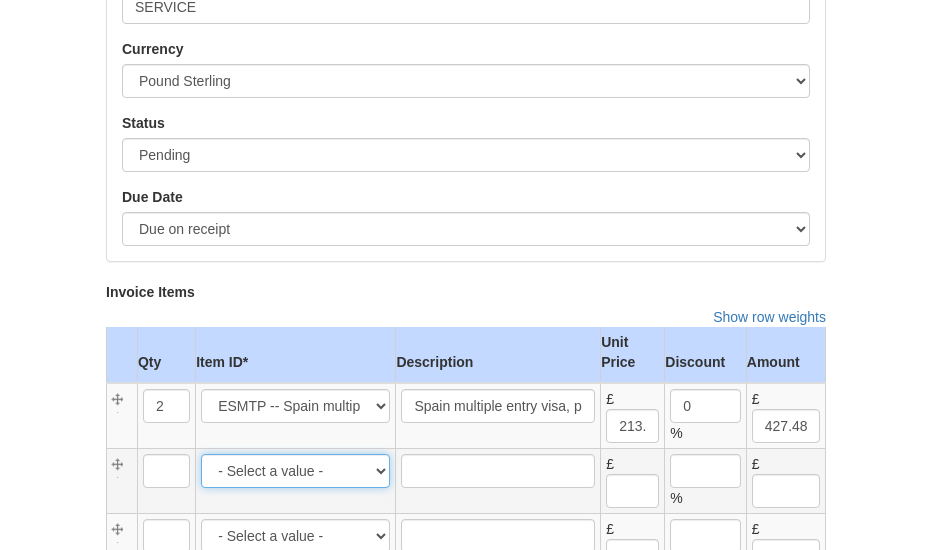 click on "- Select a value -  CD  --  Central London same day courier delivery  --  25.00   CD Mace  --  Courier Delivery Mace  --  15.00   CD2  --  Courier collection/delivery same day, Greater London  --  45.00   D1  --  Royal Mail Special Delivery - next day until 1pm  --  9.35   D2  --  Royal Mail Special Delivery incl. insurance - next day until 1pm  --  19.35   D3  --  Royal Mail Special Delivery Saturday Guaranteed  --  14.22   D4  --  Royal Mail Special Delivery - next day until 9am  --  36.95   D5  --  Royal Mail Special Delivery incl. insurance - next day until 9am  --  35.65   D6  --  Royal Mail Special Delivery Saturday Guaranteed including additional insurance   --  51.95   DHL UK  --  DHL to UK  --  7.95   OTHER  --  Other  --  0.00   AF1  --  Application form assistance  --  25.00   AOSF  --  Our service fee Angola STV  --  130.00   AuETASF  --  Australia ETA service fee  --  60.00   AZSF  --  Our service fee Azerbaijan  --  100.00   BACC/KSA sf  --  BACC/KSA legalisation service fee  --" at bounding box center [295, 471] 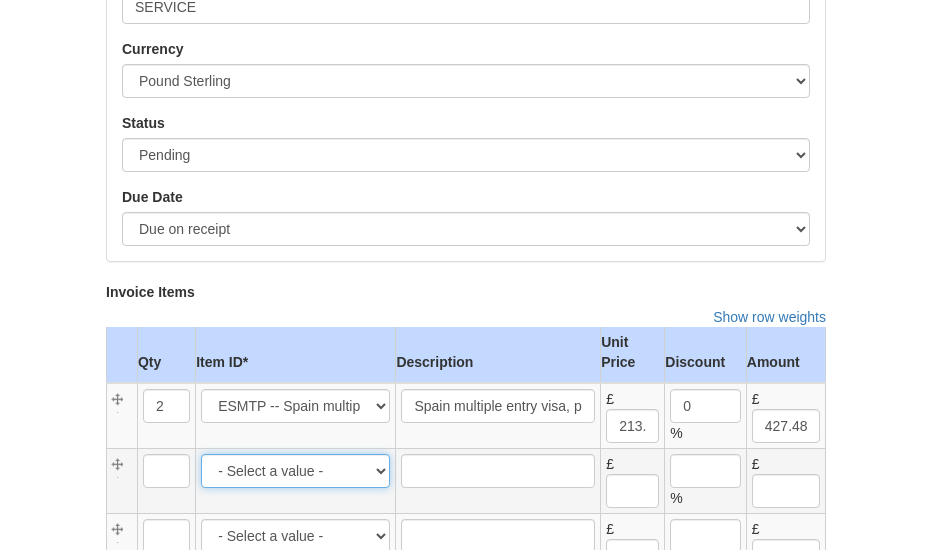 select on "3930" 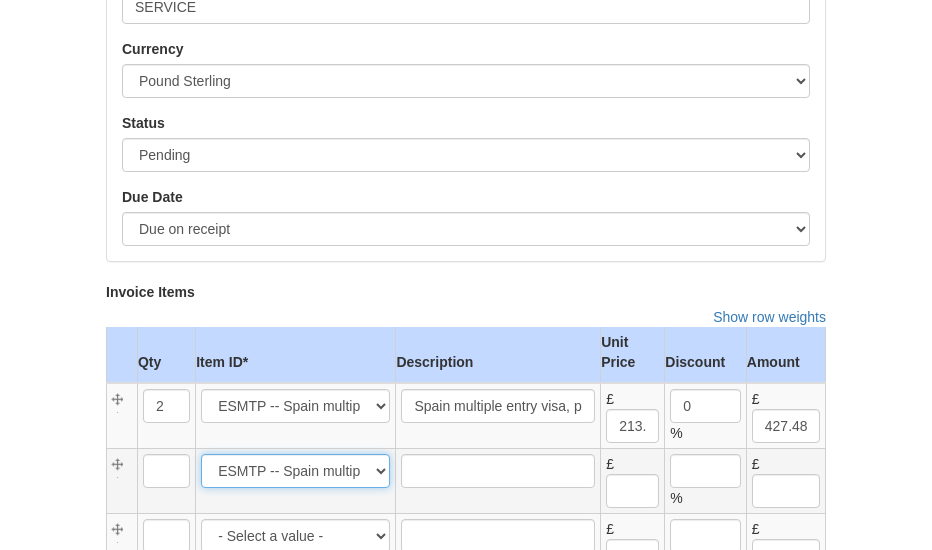 click on "- Select a value -  CD  --  Central London same day courier delivery  --  25.00   CD Mace  --  Courier Delivery Mace  --  15.00   CD2  --  Courier collection/delivery same day, Greater London  --  45.00   D1  --  Royal Mail Special Delivery - next day until 1pm  --  9.35   D2  --  Royal Mail Special Delivery incl. insurance - next day until 1pm  --  19.35   D3  --  Royal Mail Special Delivery Saturday Guaranteed  --  14.22   D4  --  Royal Mail Special Delivery - next day until 9am  --  36.95   D5  --  Royal Mail Special Delivery incl. insurance - next day until 9am  --  35.65   D6  --  Royal Mail Special Delivery Saturday Guaranteed including additional insurance   --  51.95   DHL UK  --  DHL to UK  --  7.95   OTHER  --  Other  --  0.00   AF1  --  Application form assistance  --  25.00   AOSF  --  Our service fee Angola STV  --  130.00   AuETASF  --  Australia ETA service fee  --  60.00   AZSF  --  Our service fee Azerbaijan  --  100.00   BACC/KSA sf  --  BACC/KSA legalisation service fee  --" at bounding box center [295, 471] 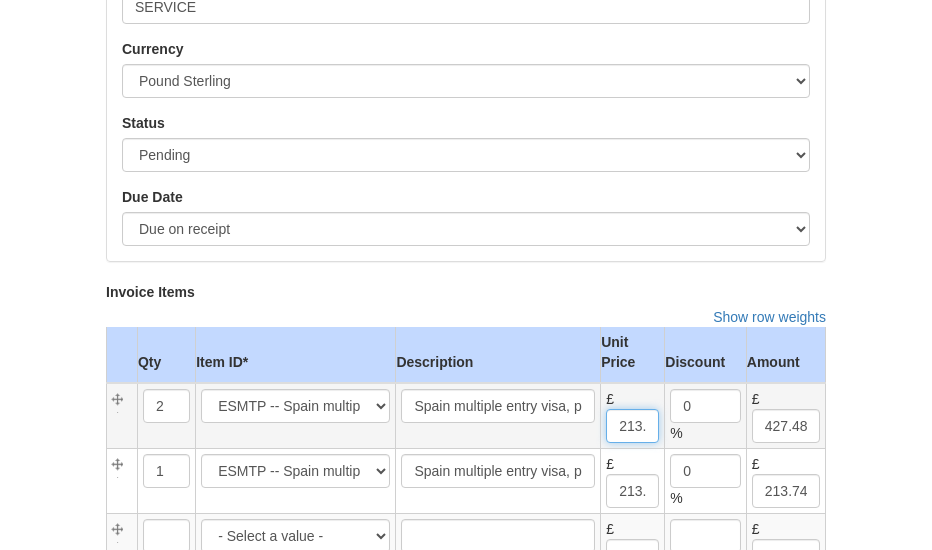 click on "213.74" at bounding box center (632, 426) 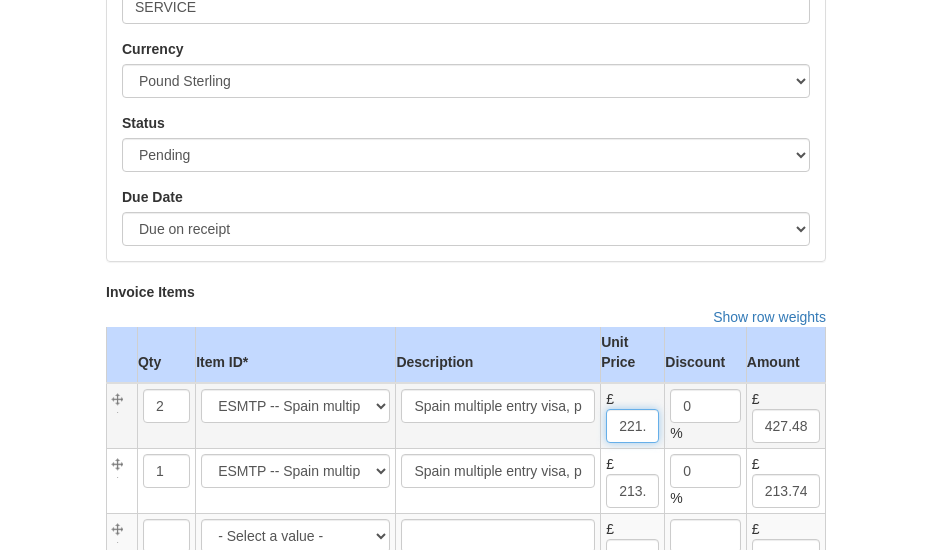 scroll, scrollTop: 0, scrollLeft: 12, axis: horizontal 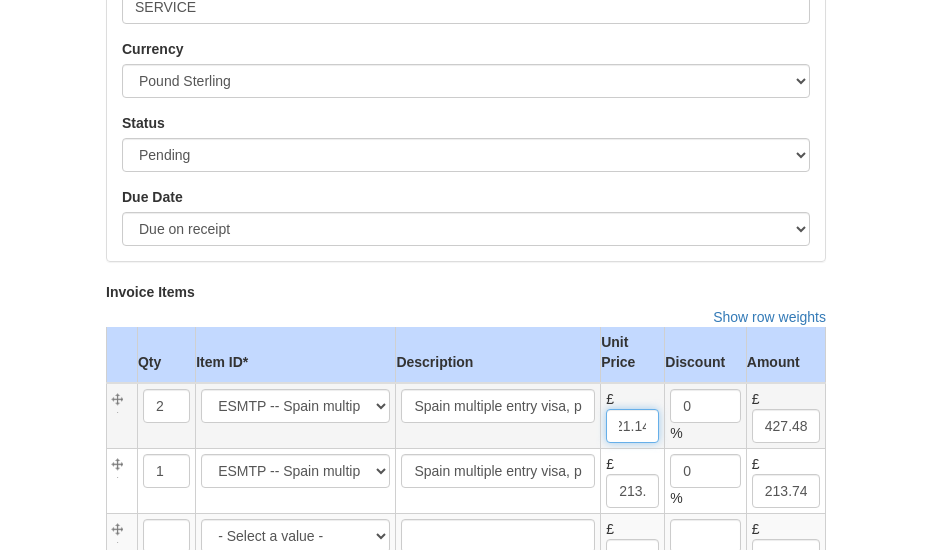 type on "221.14" 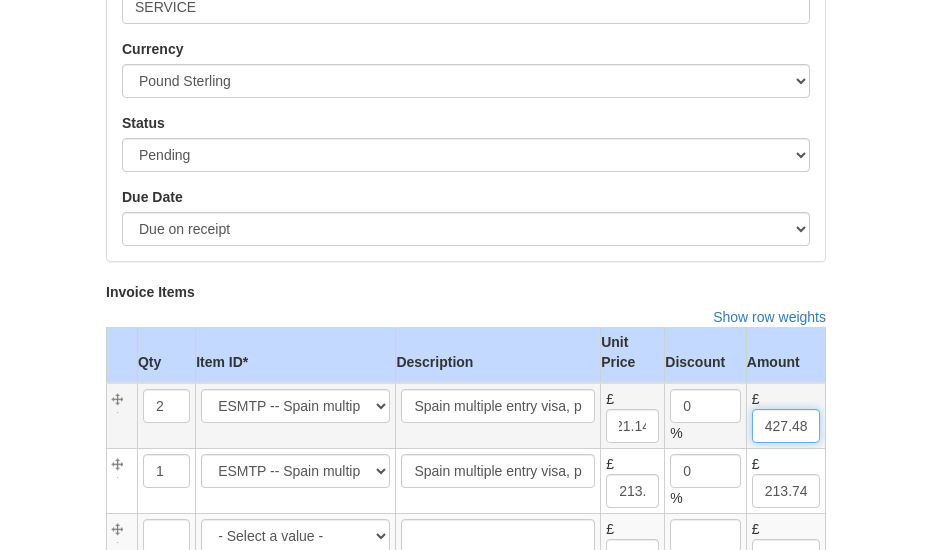 scroll, scrollTop: 0, scrollLeft: 0, axis: both 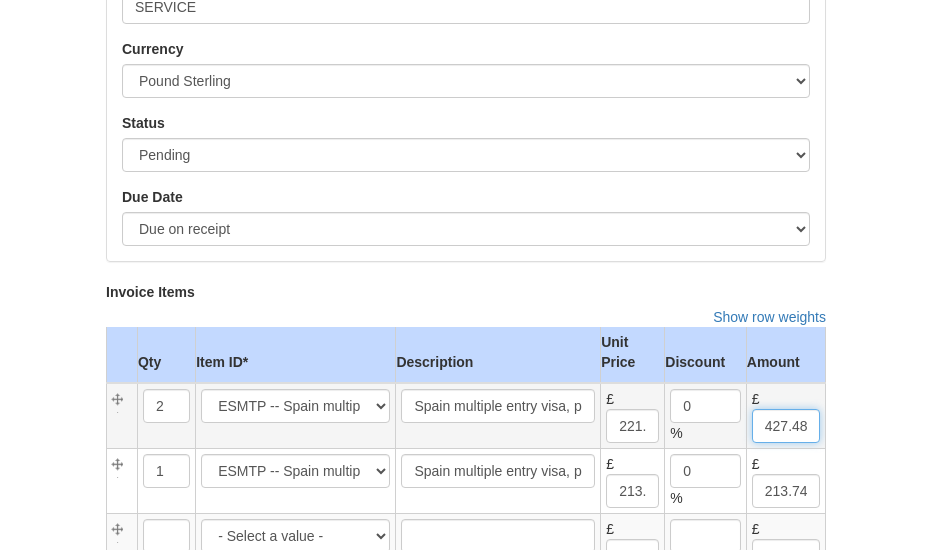 click on "427.48" at bounding box center (786, 426) 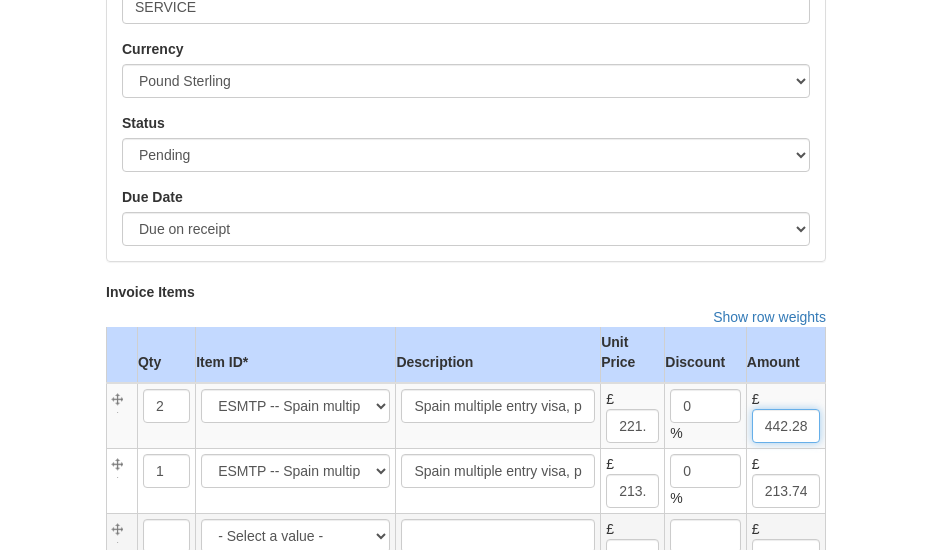 type on "442.28" 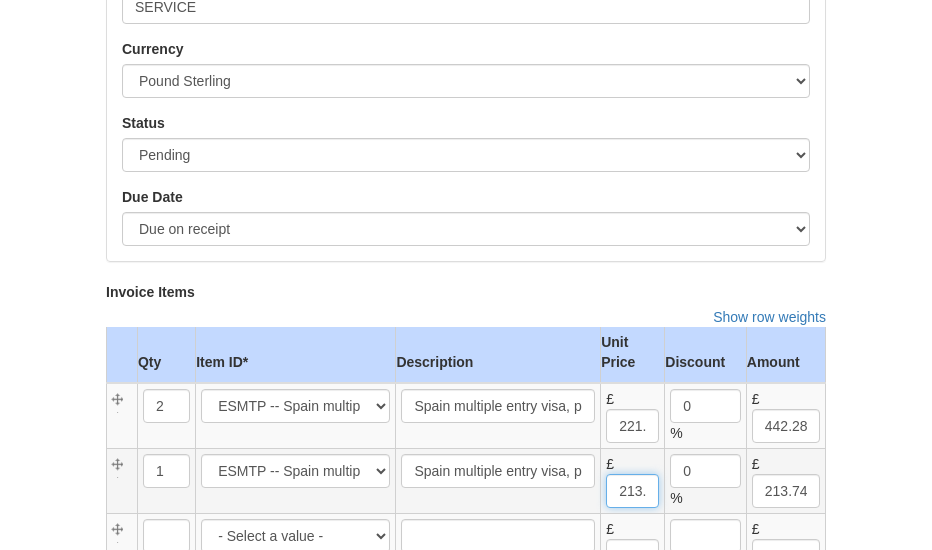 click on "213.74" at bounding box center [632, 491] 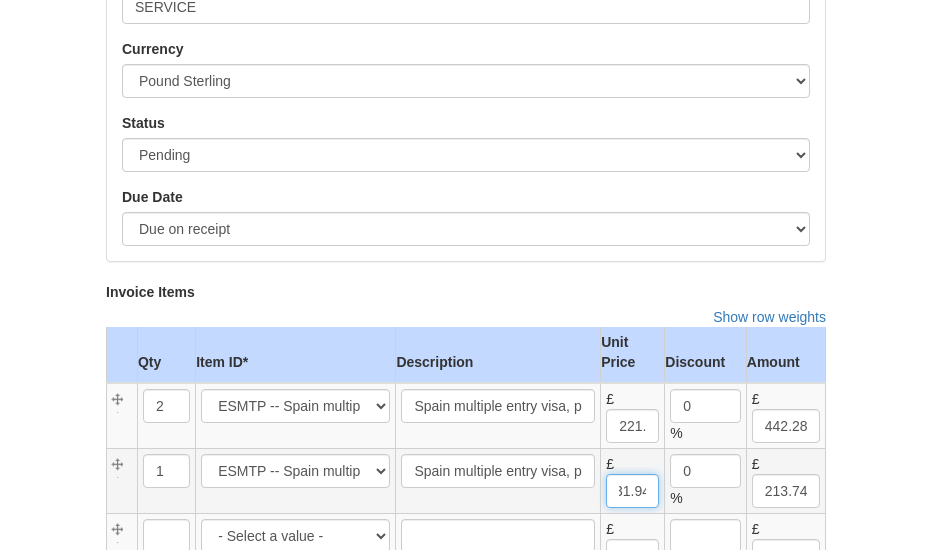 scroll, scrollTop: 0, scrollLeft: 0, axis: both 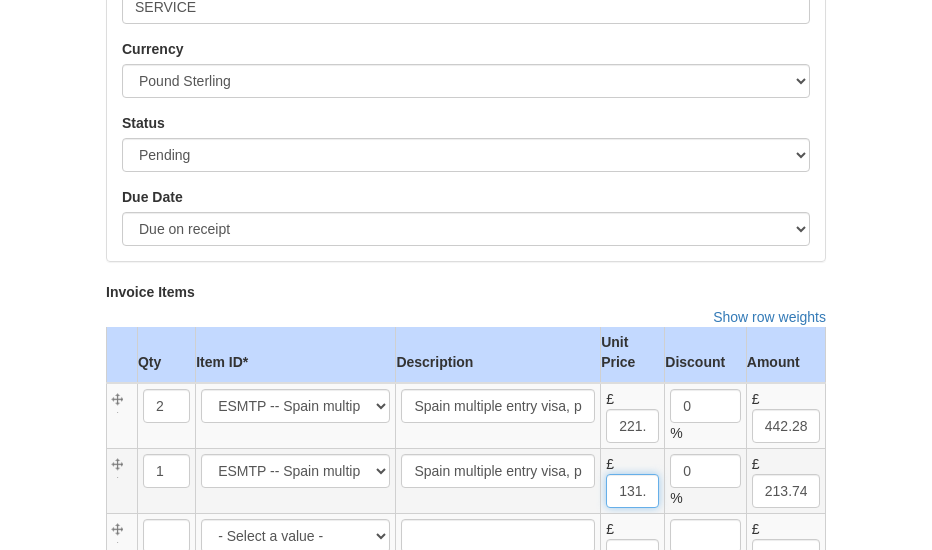 type on "131.94" 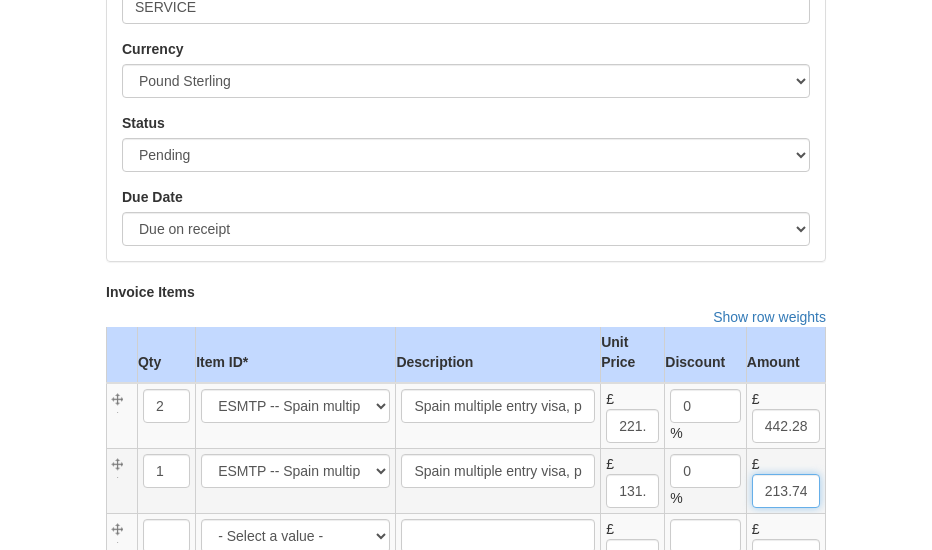 click on "213.74" at bounding box center [786, 491] 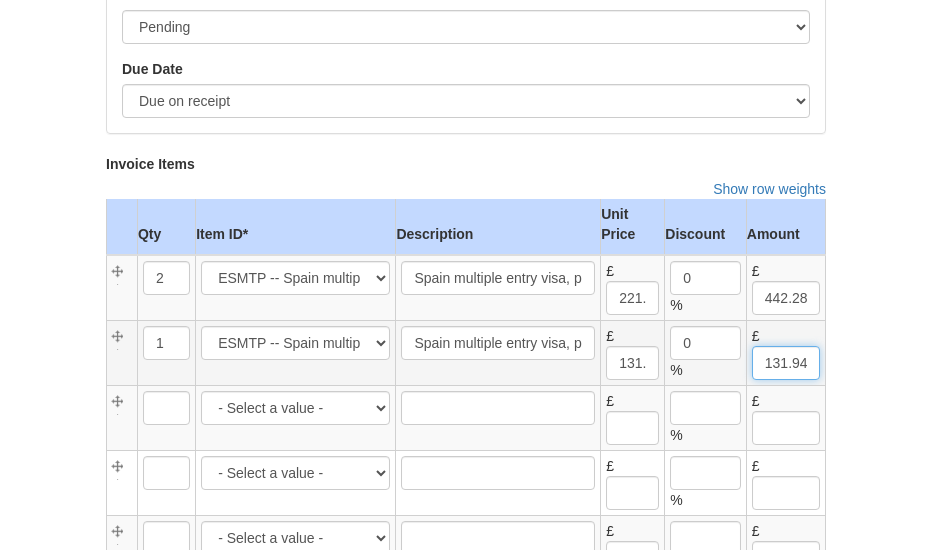 scroll, scrollTop: 1650, scrollLeft: 0, axis: vertical 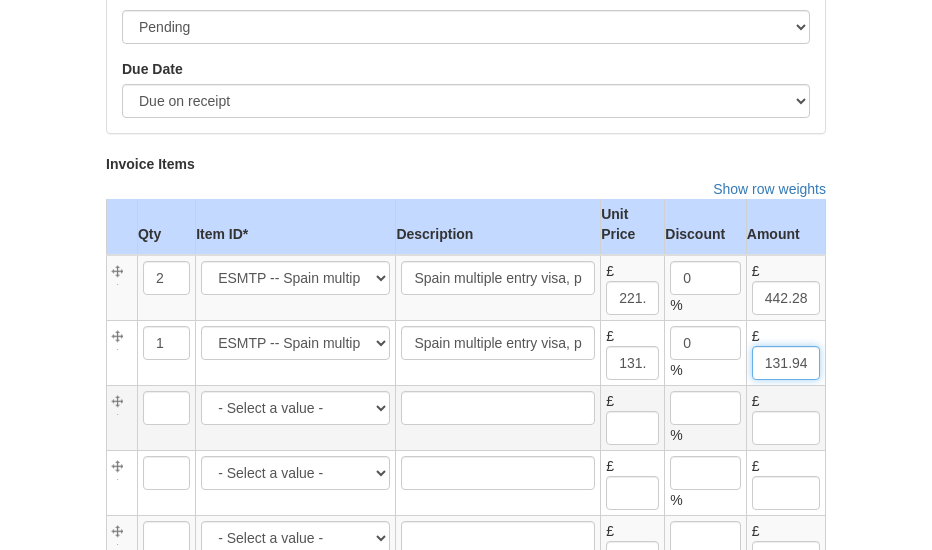 type on "131.94" 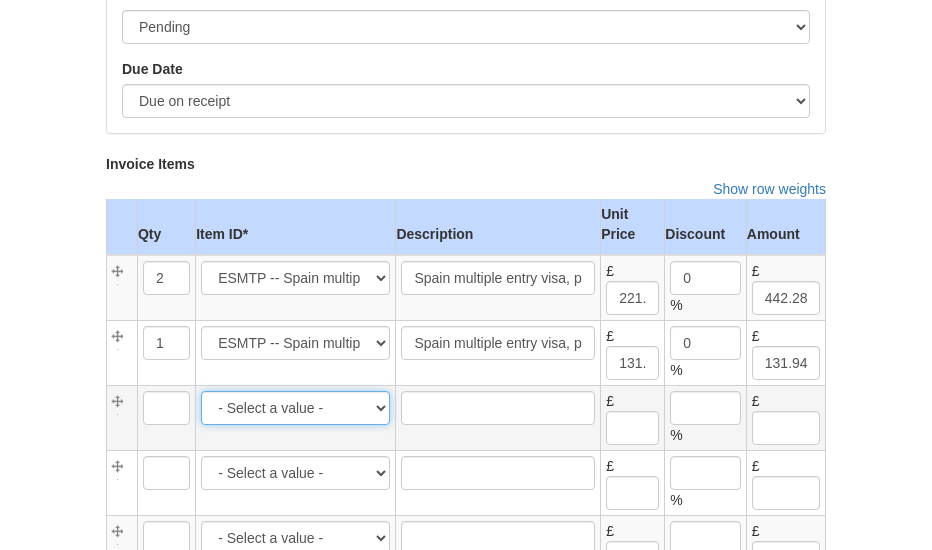 click on "- Select a value -  CD  --  Central London same day courier delivery  --  25.00   CD Mace  --  Courier Delivery Mace  --  15.00   CD2  --  Courier collection/delivery same day, Greater London  --  45.00   D1  --  Royal Mail Special Delivery - next day until 1pm  --  9.35   D2  --  Royal Mail Special Delivery incl. insurance - next day until 1pm  --  19.35   D3  --  Royal Mail Special Delivery Saturday Guaranteed  --  14.22   D4  --  Royal Mail Special Delivery - next day until 9am  --  36.95   D5  --  Royal Mail Special Delivery incl. insurance - next day until 9am  --  35.65   D6  --  Royal Mail Special Delivery Saturday Guaranteed including additional insurance   --  51.95   DHL UK  --  DHL to UK  --  7.95   OTHER  --  Other  --  0.00   AF1  --  Application form assistance  --  25.00   AOSF  --  Our service fee Angola STV  --  130.00   AuETASF  --  Australia ETA service fee  --  60.00   AZSF  --  Our service fee Azerbaijan  --  100.00   BACC/KSA sf  --  BACC/KSA legalisation service fee  --" at bounding box center (295, 408) 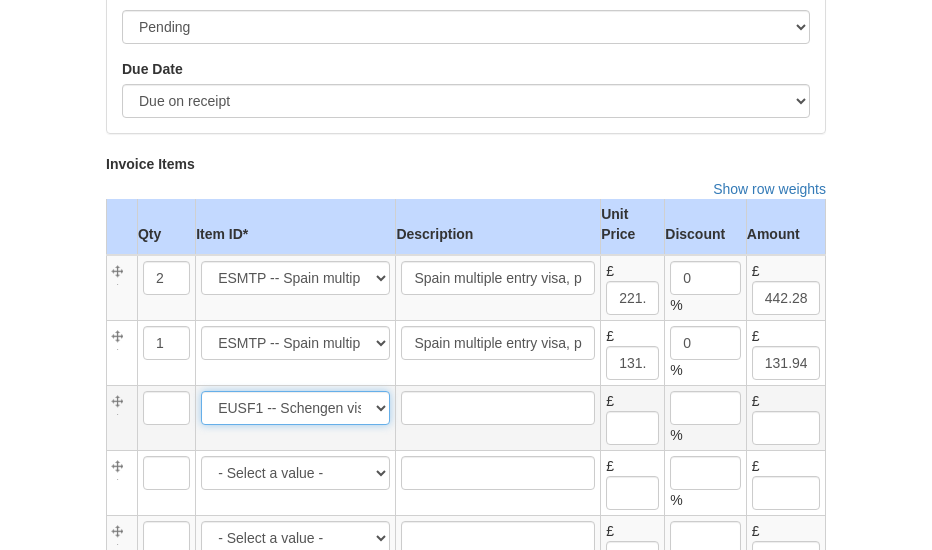 click on "- Select a value -  CD  --  Central London same day courier delivery  --  25.00   CD Mace  --  Courier Delivery Mace  --  15.00   CD2  --  Courier collection/delivery same day, Greater London  --  45.00   D1  --  Royal Mail Special Delivery - next day until 1pm  --  9.35   D2  --  Royal Mail Special Delivery incl. insurance - next day until 1pm  --  19.35   D3  --  Royal Mail Special Delivery Saturday Guaranteed  --  14.22   D4  --  Royal Mail Special Delivery - next day until 9am  --  36.95   D5  --  Royal Mail Special Delivery incl. insurance - next day until 9am  --  35.65   D6  --  Royal Mail Special Delivery Saturday Guaranteed including additional insurance   --  51.95   DHL UK  --  DHL to UK  --  7.95   OTHER  --  Other  --  0.00   AF1  --  Application form assistance  --  25.00   AOSF  --  Our service fee Angola STV  --  130.00   AuETASF  --  Australia ETA service fee  --  60.00   AZSF  --  Our service fee Azerbaijan  --  100.00   BACC/KSA sf  --  BACC/KSA legalisation service fee  --" at bounding box center [295, 408] 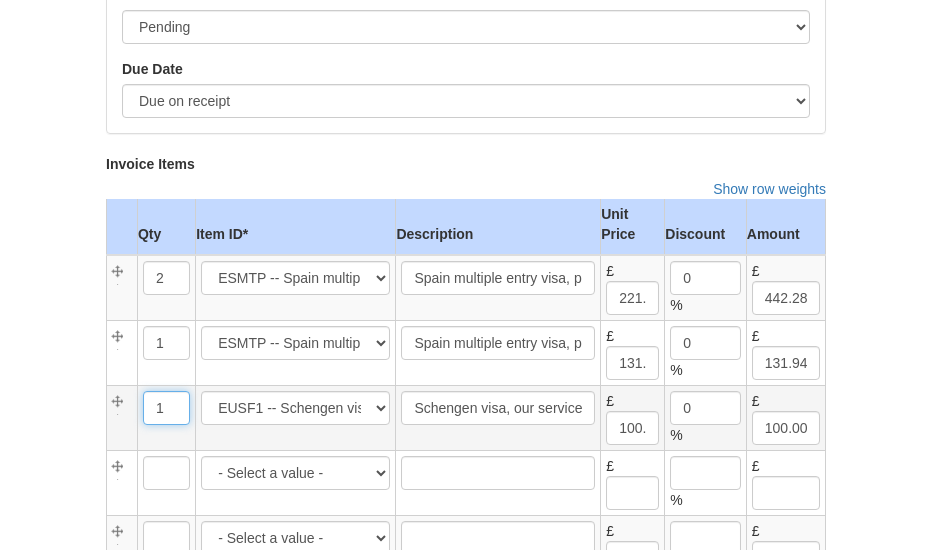 click on "1" at bounding box center (166, 408) 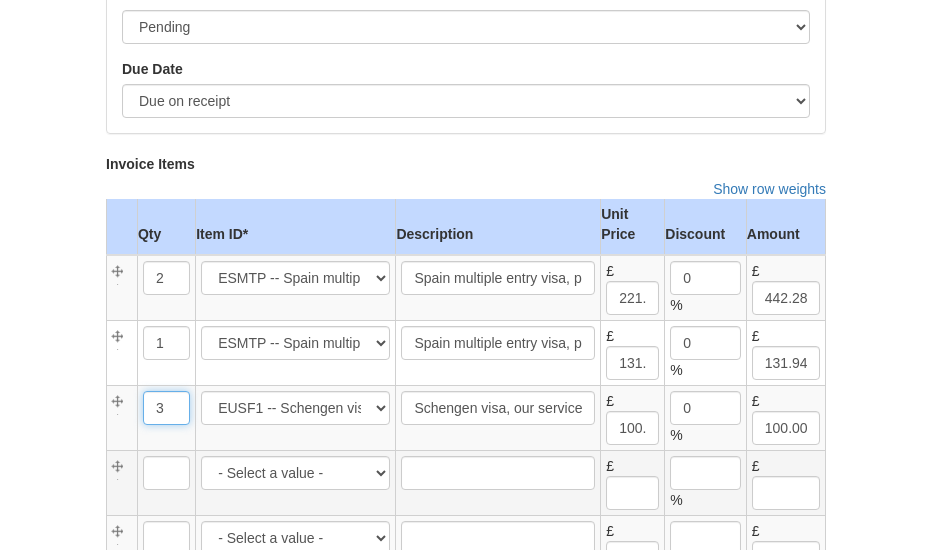 type on "3" 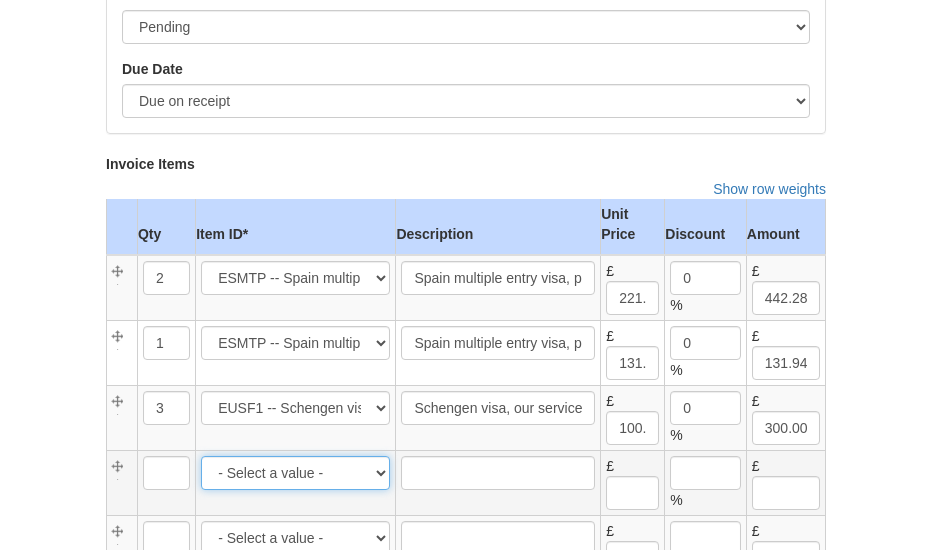 click on "- Select a value -  CD  --  Central London same day courier delivery  --  25.00   CD Mace  --  Courier Delivery Mace  --  15.00   CD2  --  Courier collection/delivery same day, Greater London  --  45.00   D1  --  Royal Mail Special Delivery - next day until 1pm  --  9.35   D2  --  Royal Mail Special Delivery incl. insurance - next day until 1pm  --  19.35   D3  --  Royal Mail Special Delivery Saturday Guaranteed  --  14.22   D4  --  Royal Mail Special Delivery - next day until 9am  --  36.95   D5  --  Royal Mail Special Delivery incl. insurance - next day until 9am  --  35.65   D6  --  Royal Mail Special Delivery Saturday Guaranteed including additional insurance   --  51.95   DHL UK  --  DHL to UK  --  7.95   OTHER  --  Other  --  0.00   AF1  --  Application form assistance  --  25.00   AOSF  --  Our service fee Angola STV  --  130.00   AuETASF  --  Australia ETA service fee  --  60.00   AZSF  --  Our service fee Azerbaijan  --  100.00   BACC/KSA sf  --  BACC/KSA legalisation service fee  --" at bounding box center (295, 473) 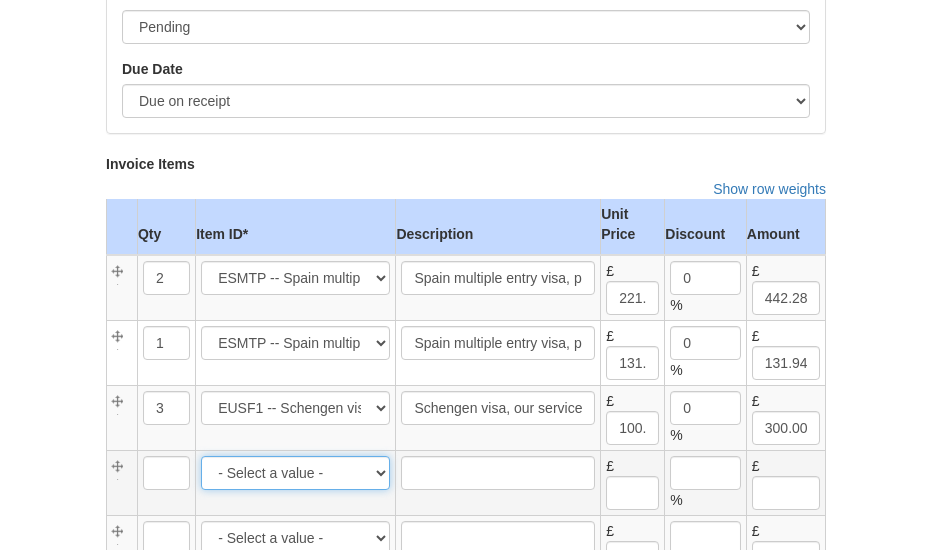 select on "3944" 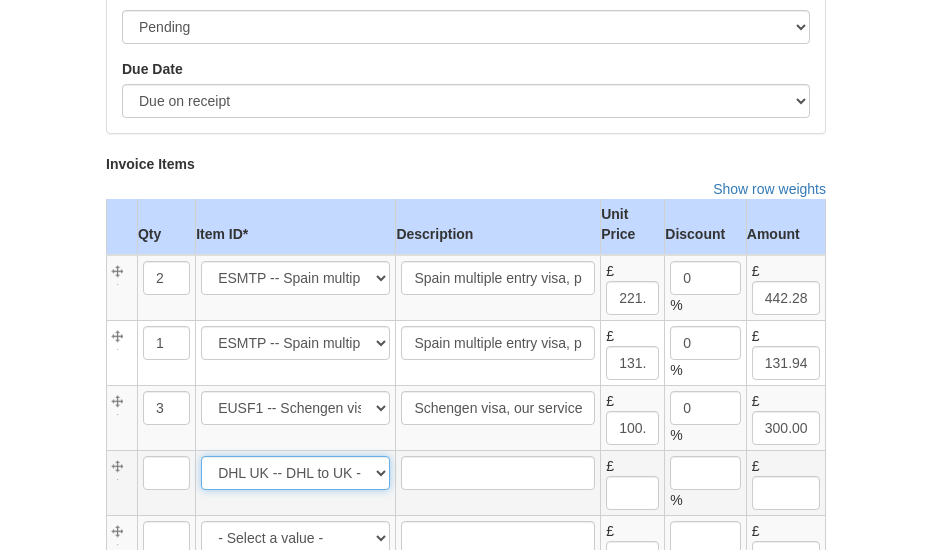 click on "- Select a value -  CD  --  Central London same day courier delivery  --  25.00   CD Mace  --  Courier Delivery Mace  --  15.00   CD2  --  Courier collection/delivery same day, Greater London  --  45.00   D1  --  Royal Mail Special Delivery - next day until 1pm  --  9.35   D2  --  Royal Mail Special Delivery incl. insurance - next day until 1pm  --  19.35   D3  --  Royal Mail Special Delivery Saturday Guaranteed  --  14.22   D4  --  Royal Mail Special Delivery - next day until 9am  --  36.95   D5  --  Royal Mail Special Delivery incl. insurance - next day until 9am  --  35.65   D6  --  Royal Mail Special Delivery Saturday Guaranteed including additional insurance   --  51.95   DHL UK  --  DHL to UK  --  7.95   OTHER  --  Other  --  0.00   AF1  --  Application form assistance  --  25.00   AOSF  --  Our service fee Angola STV  --  130.00   AuETASF  --  Australia ETA service fee  --  60.00   AZSF  --  Our service fee Azerbaijan  --  100.00   BACC/KSA sf  --  BACC/KSA legalisation service fee  --" at bounding box center [295, 473] 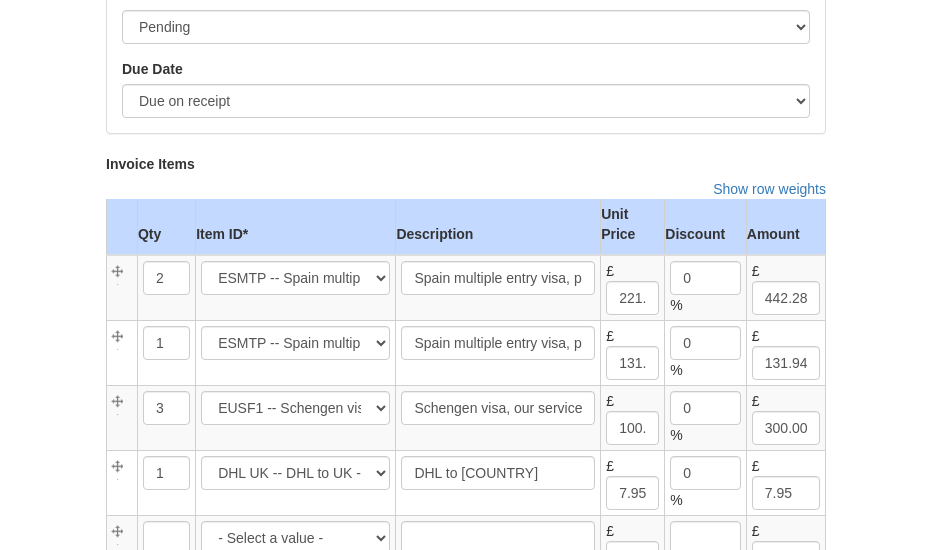 click on "Skip to main content
Configure Configure block
office@[EXAMPLE].com TEL: [PHONE]
Toggle navigation
Home
About Us
News
FAQ
Links
Contact
Apply for Visa
Create Invoice
Order Details
Configure Configure block
[FIRST] [LAST]
Visa Service Type:      Business
Number of Entries:      Multiple Entry
Support Documents:      Not Supplied
Delivery Option:      Central London Courier Delivery
Processing Time:" at bounding box center [466, -11] 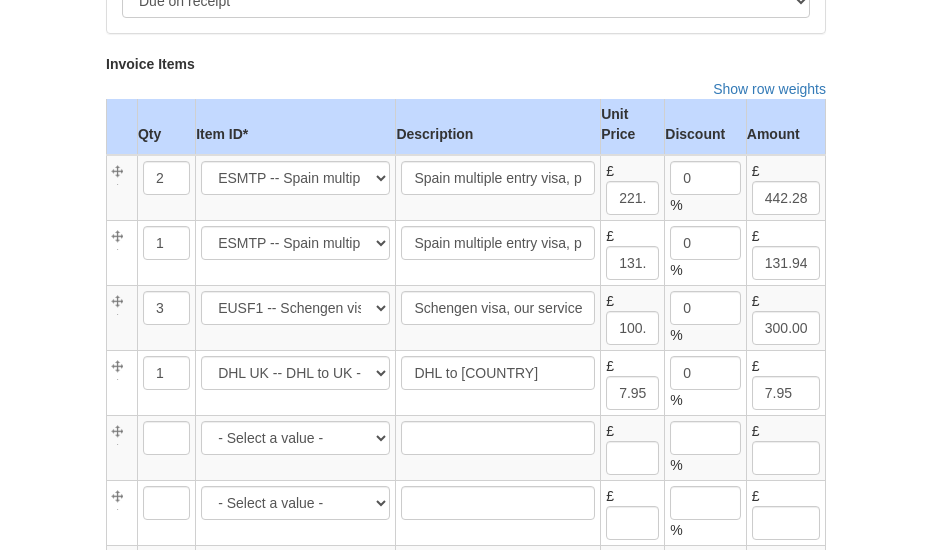 scroll, scrollTop: 1748, scrollLeft: 0, axis: vertical 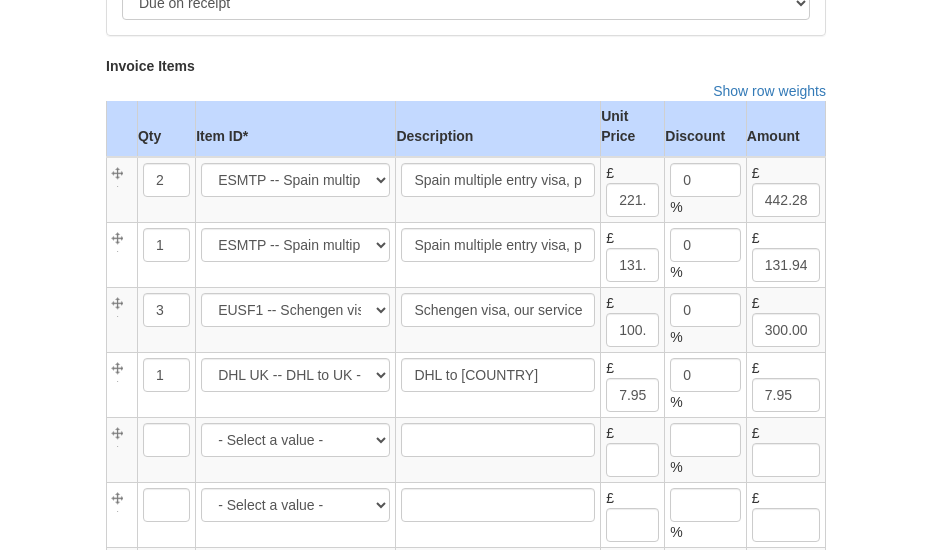 click on "Skip to main content
Configure Configure block
office@[EXAMPLE].com TEL: [PHONE]
Toggle navigation
Home
About Us
News
FAQ
Links
Contact
Apply for Visa
Create Invoice
Order Details
Configure Configure block
[FIRST] [LAST]
Visa Service Type:      Business
Number of Entries:      Multiple Entry
Support Documents:      Not Supplied
Delivery Option:      Central London Courier Delivery
Processing Time:" at bounding box center (466, -109) 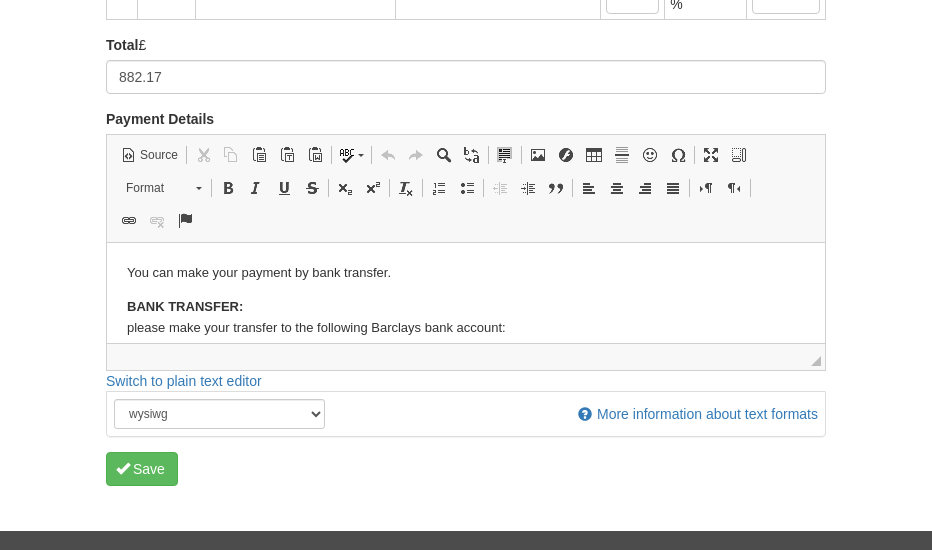 scroll, scrollTop: 2538, scrollLeft: 0, axis: vertical 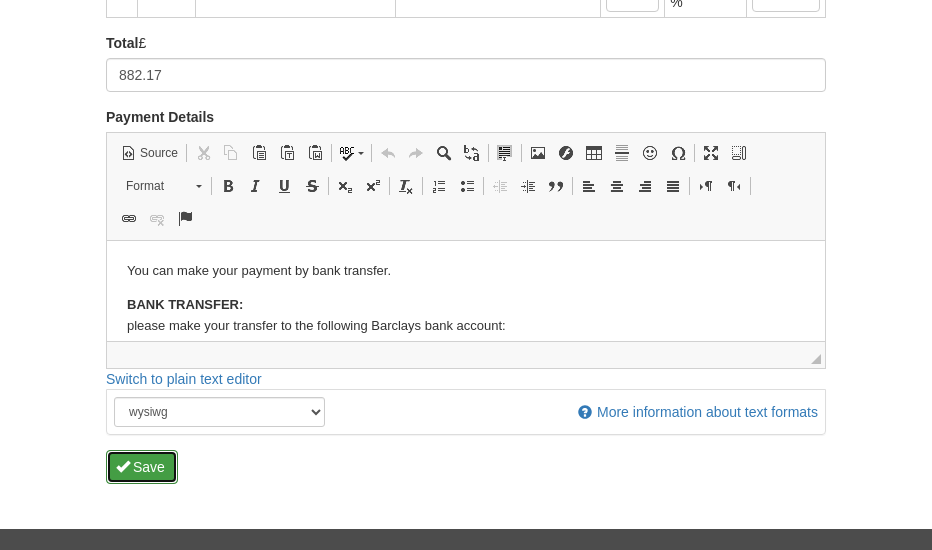 click on "Save" at bounding box center (142, 467) 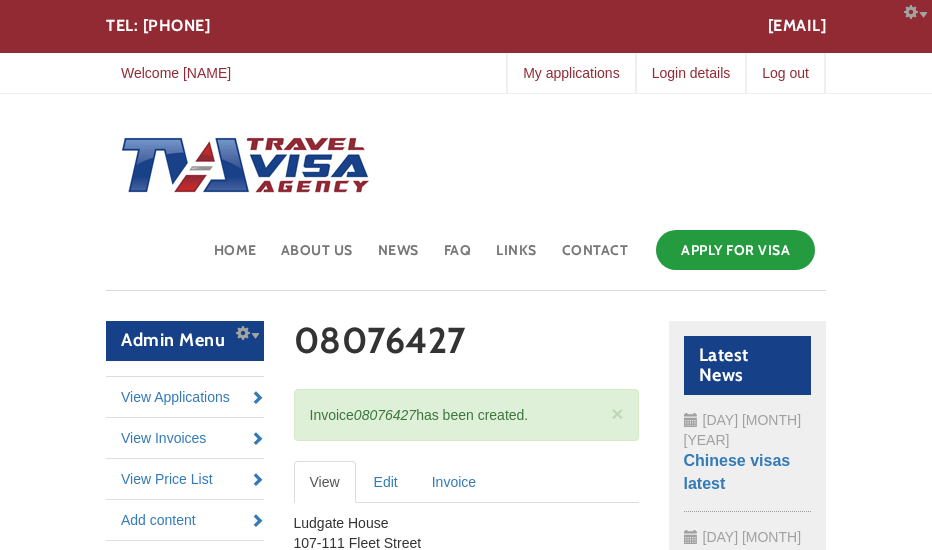 scroll, scrollTop: 0, scrollLeft: 0, axis: both 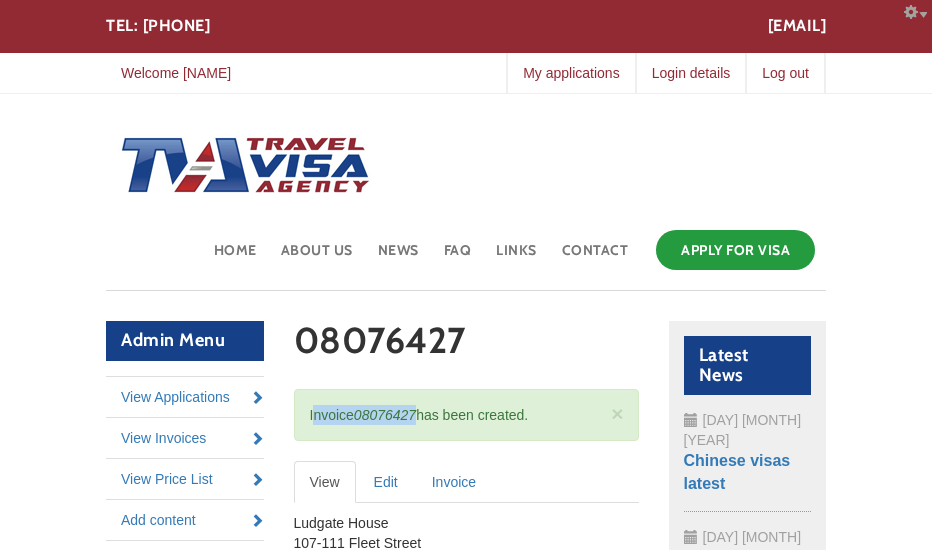 drag, startPoint x: 301, startPoint y: 416, endPoint x: 417, endPoint y: 419, distance: 116.03879 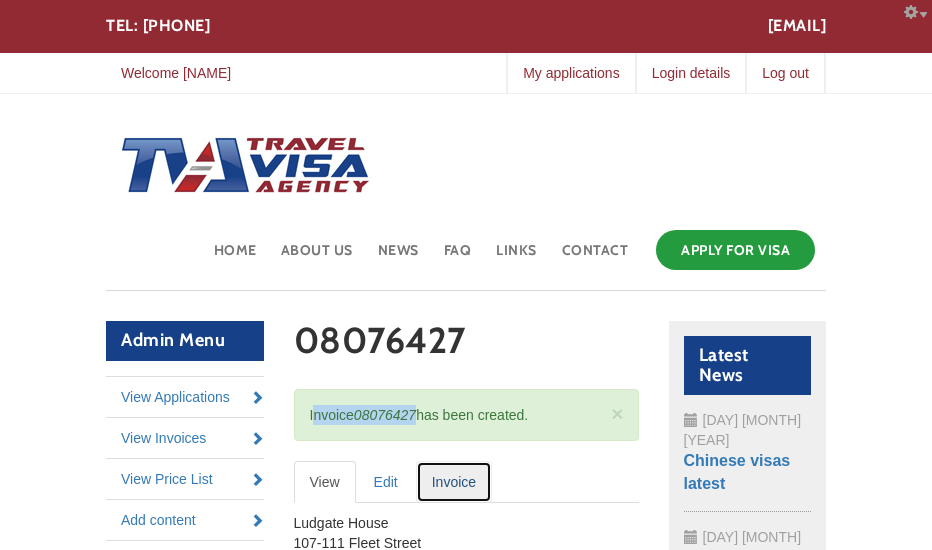 click on "Invoice" at bounding box center [454, 482] 